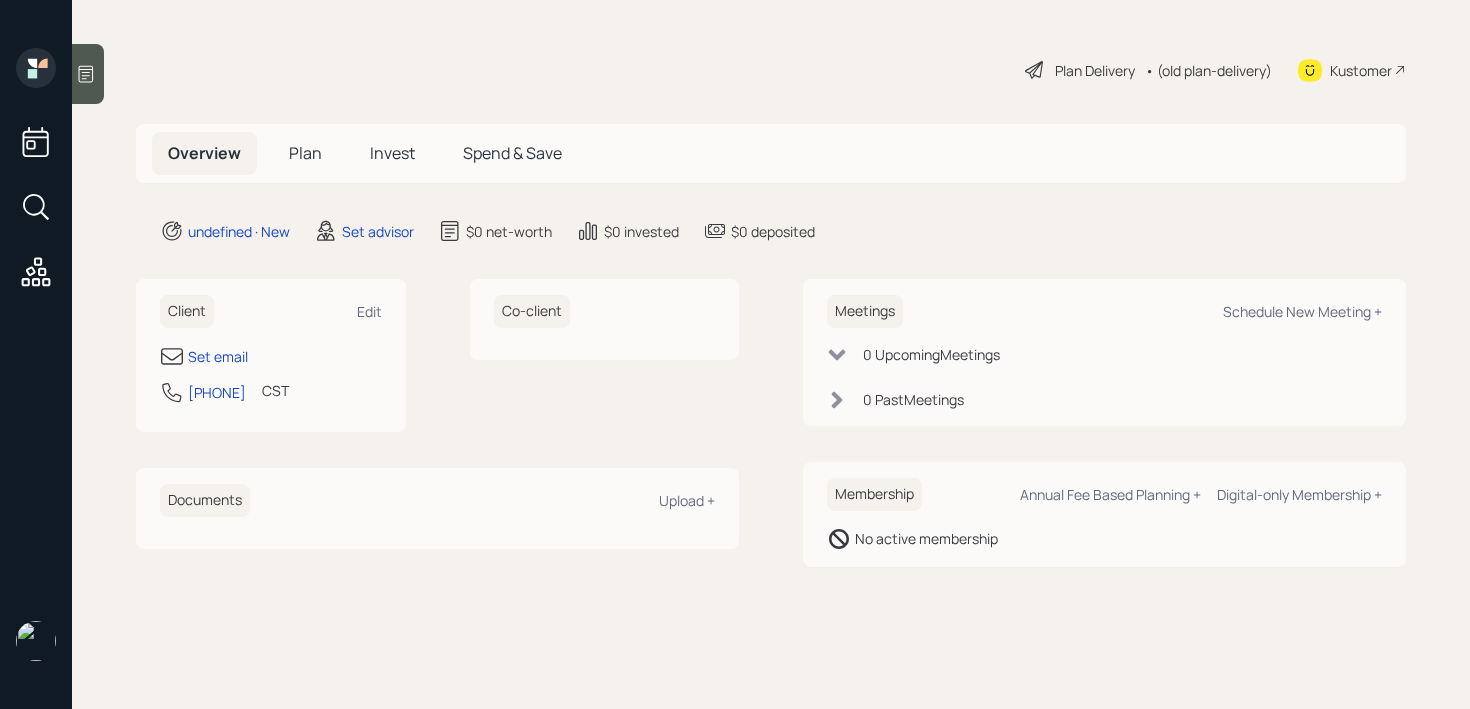 scroll, scrollTop: 0, scrollLeft: 0, axis: both 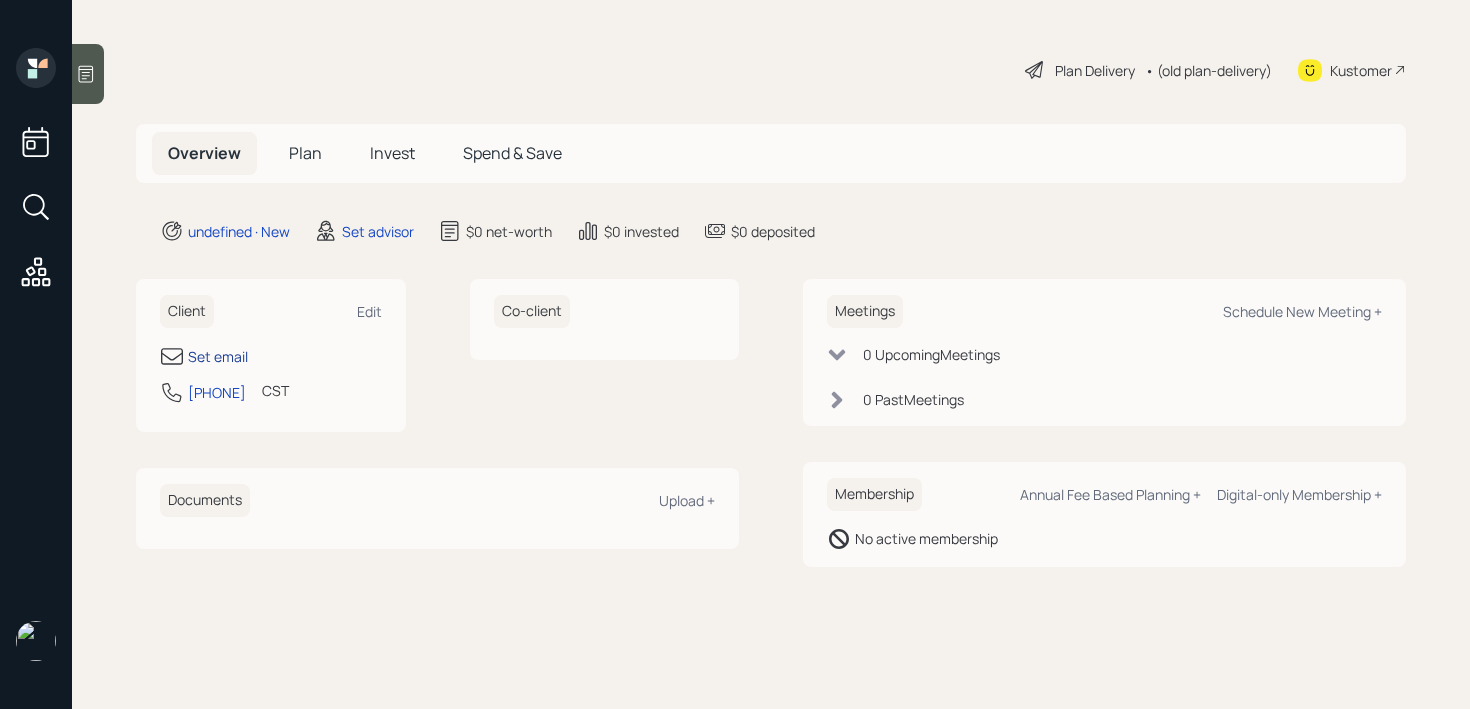 click on "Set email" at bounding box center [218, 356] 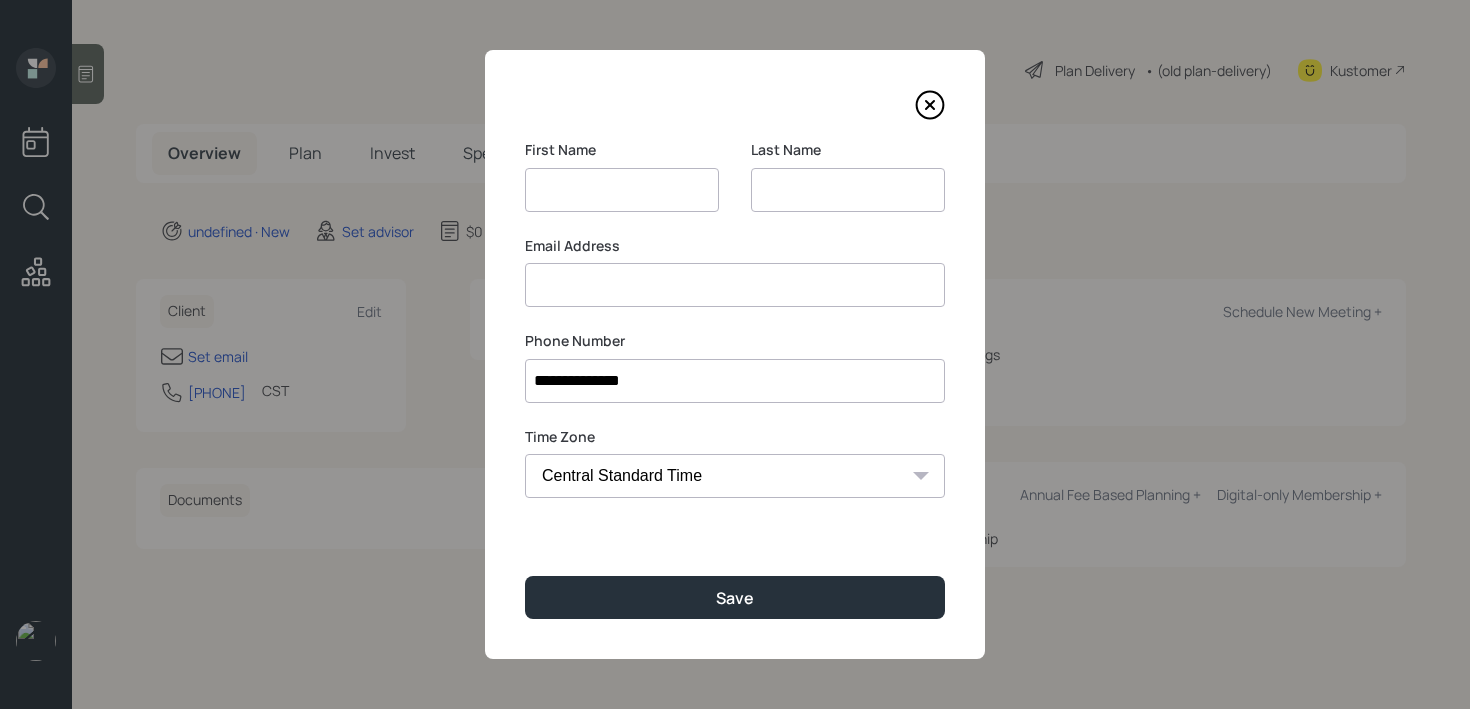 click on "**********" at bounding box center [735, 354] 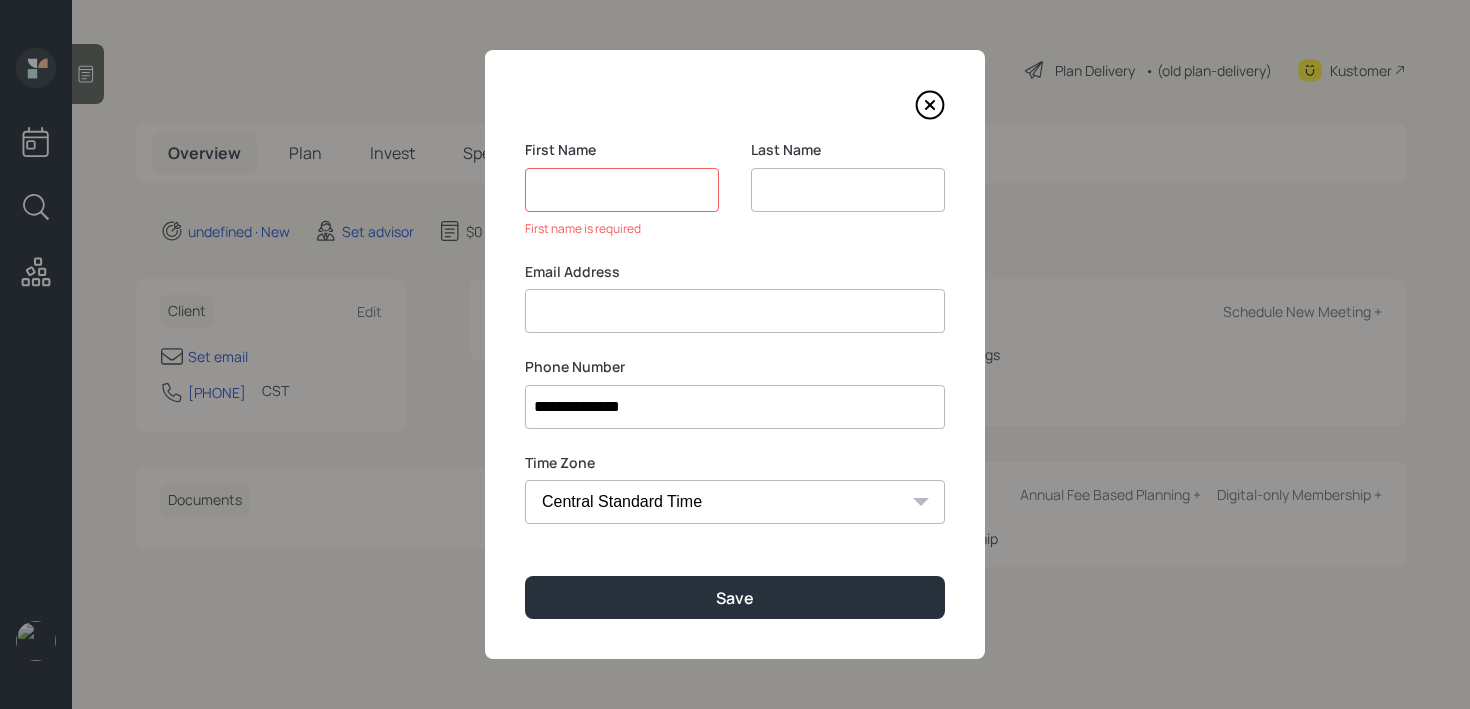 click at bounding box center [735, 311] 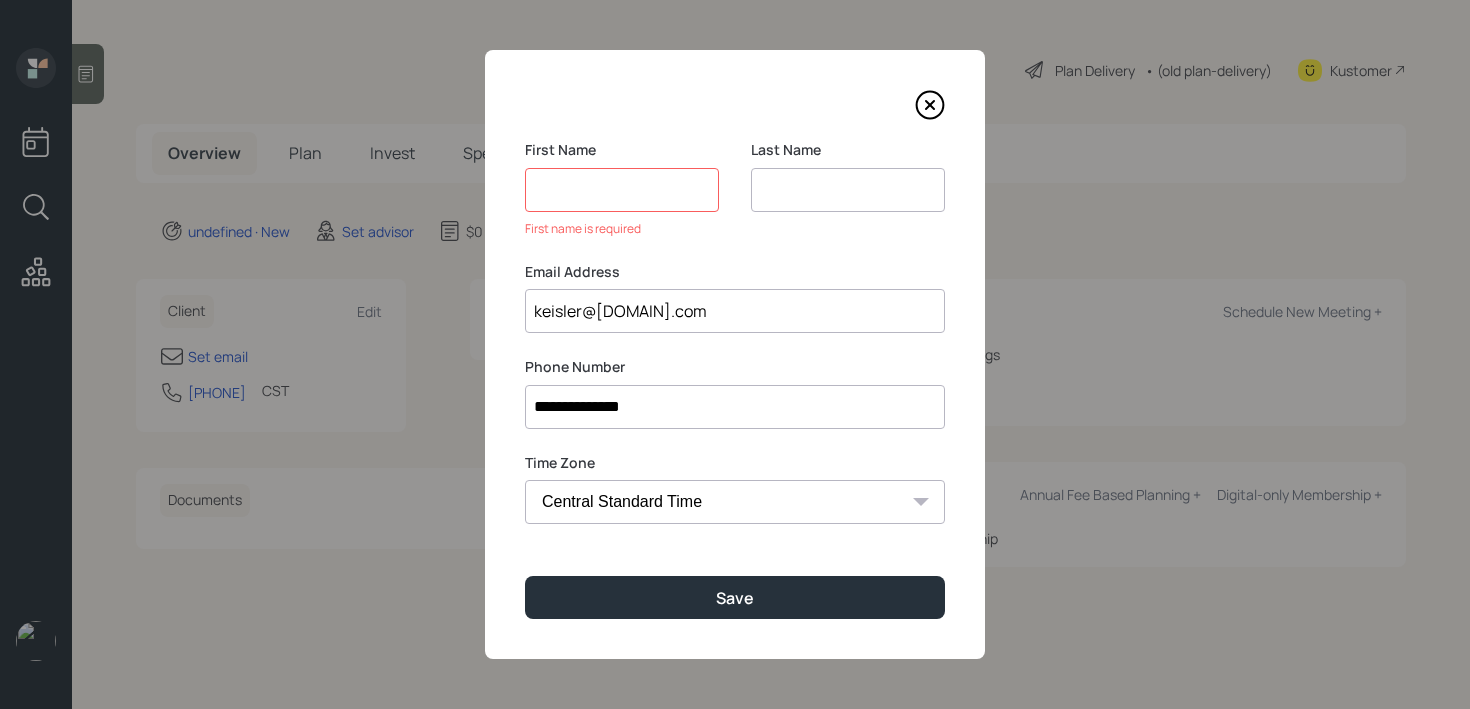 type on "keisler@[DOMAIN].com" 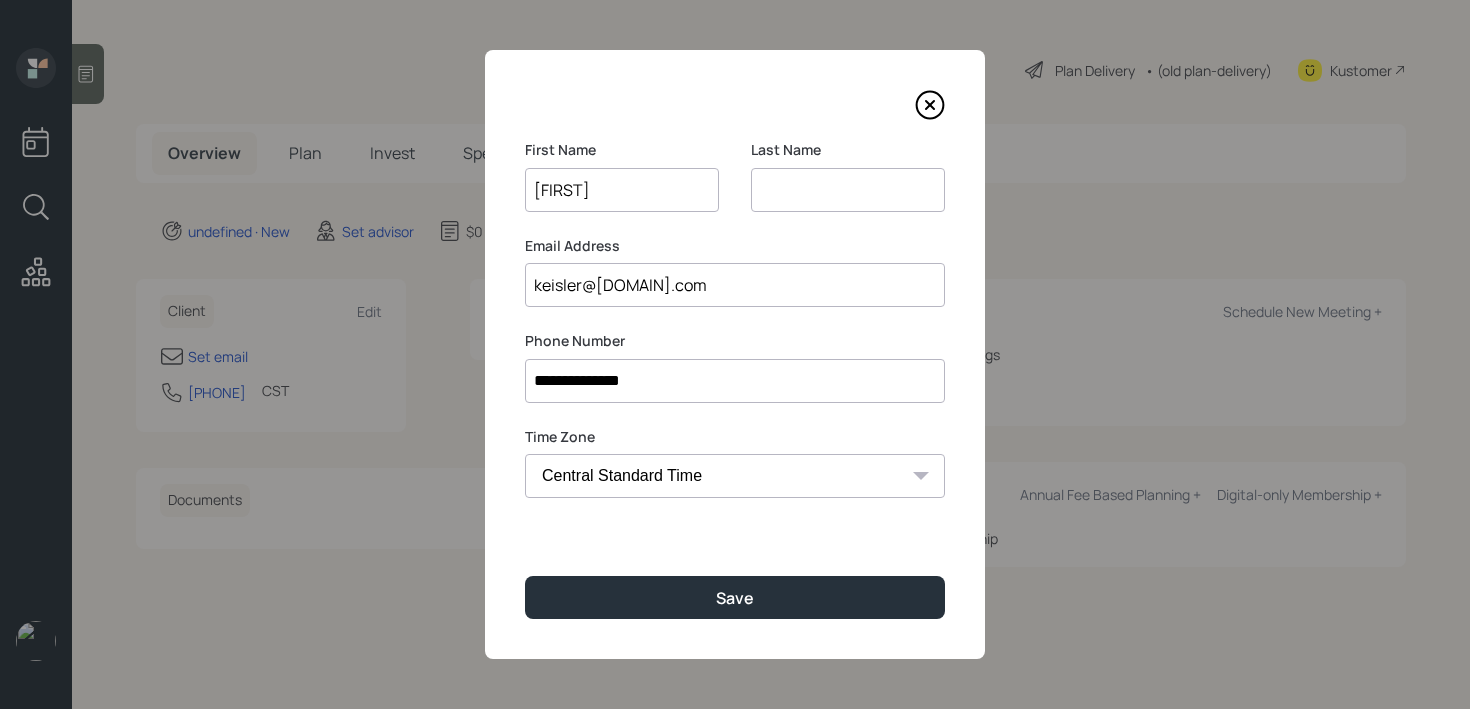 type on "[FIRST]" 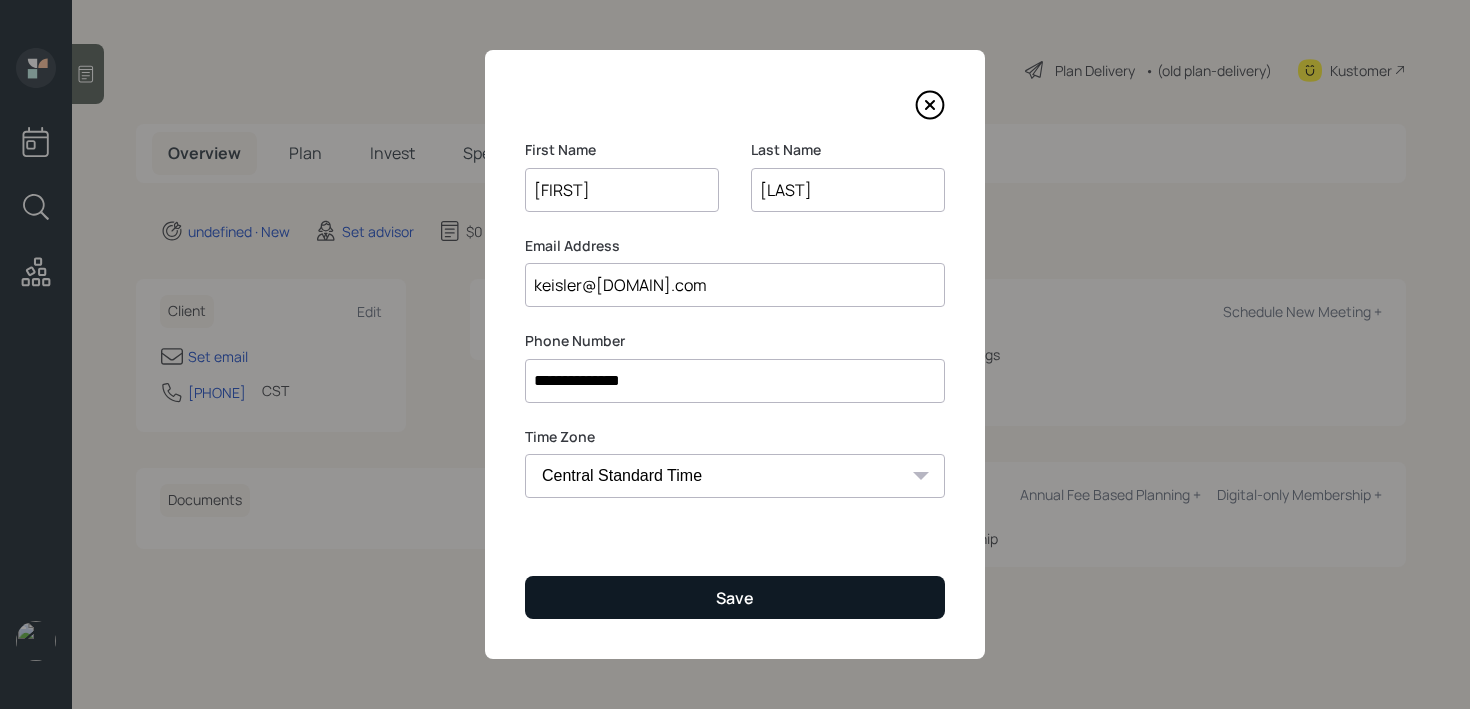 type on "[LAST]" 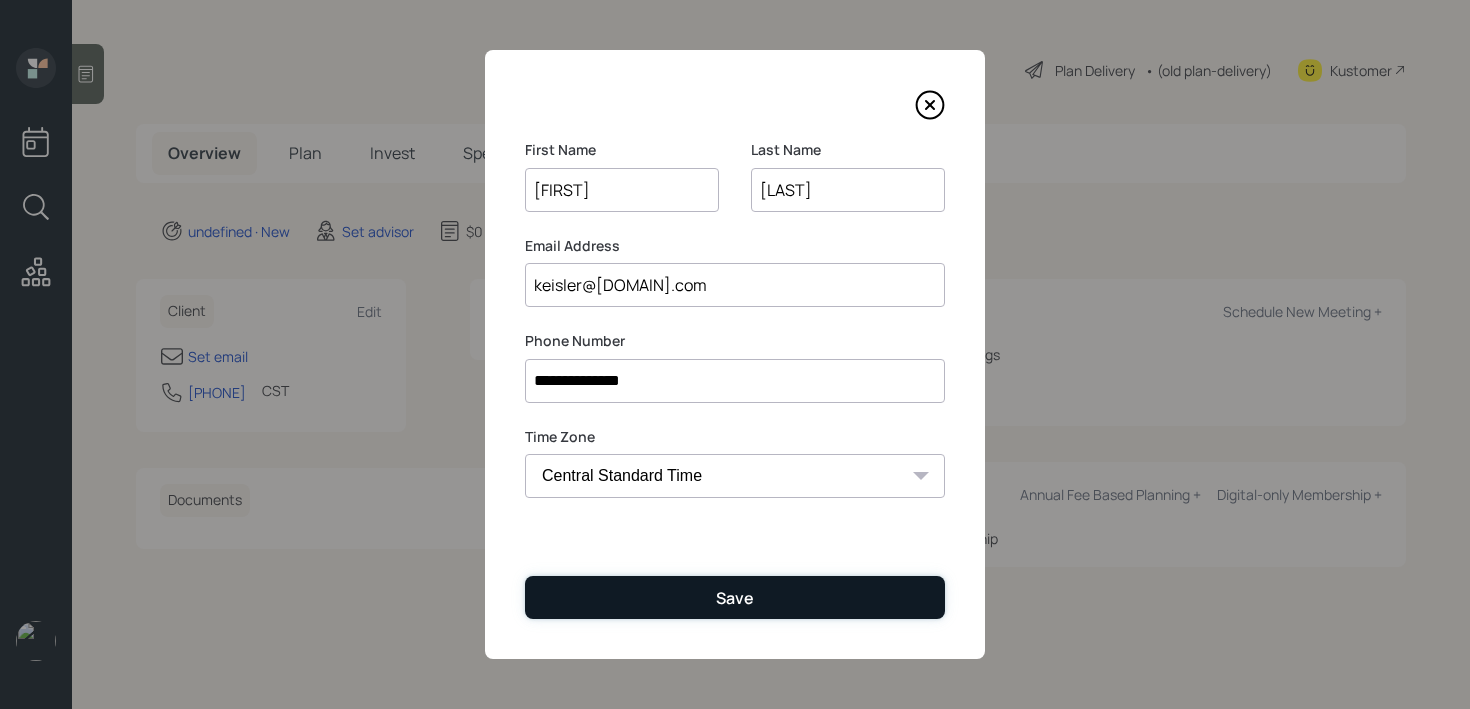 click on "Save" at bounding box center (735, 597) 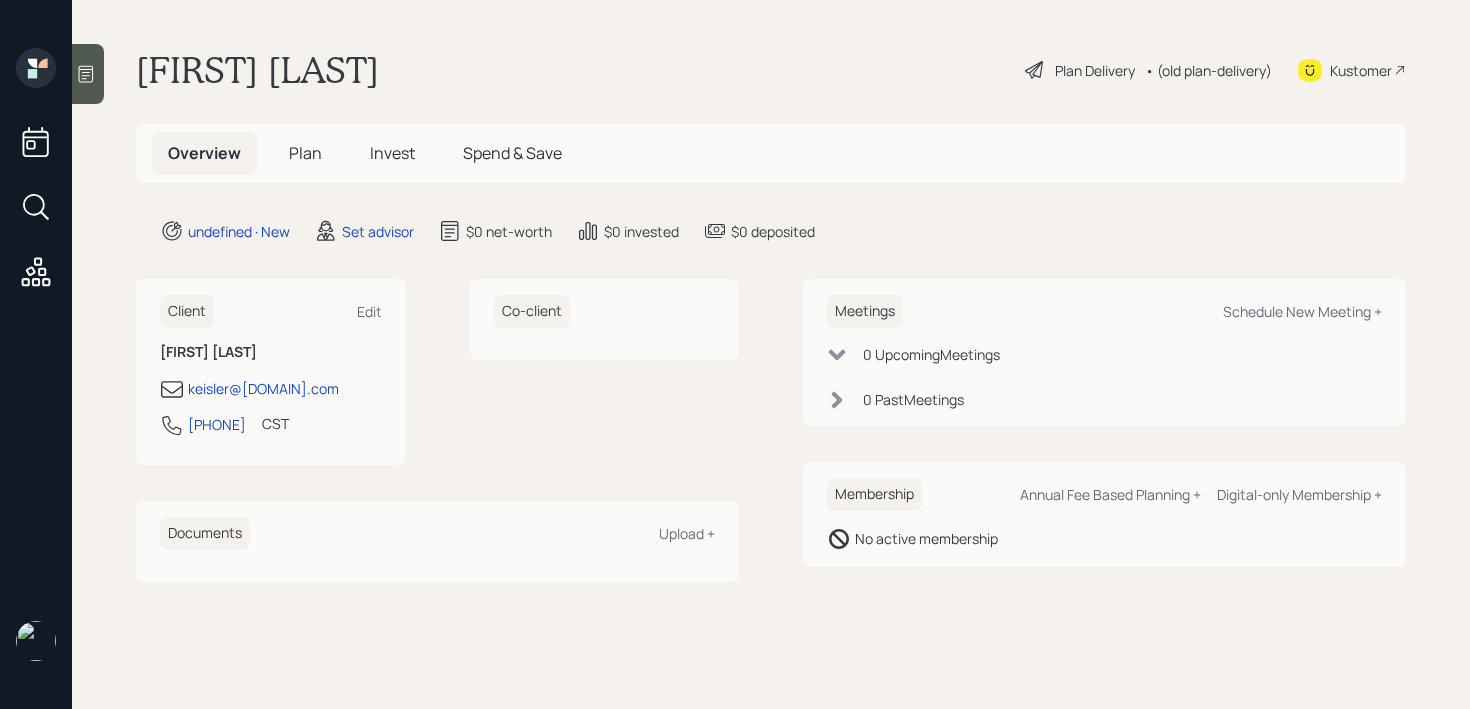 click at bounding box center [88, 74] 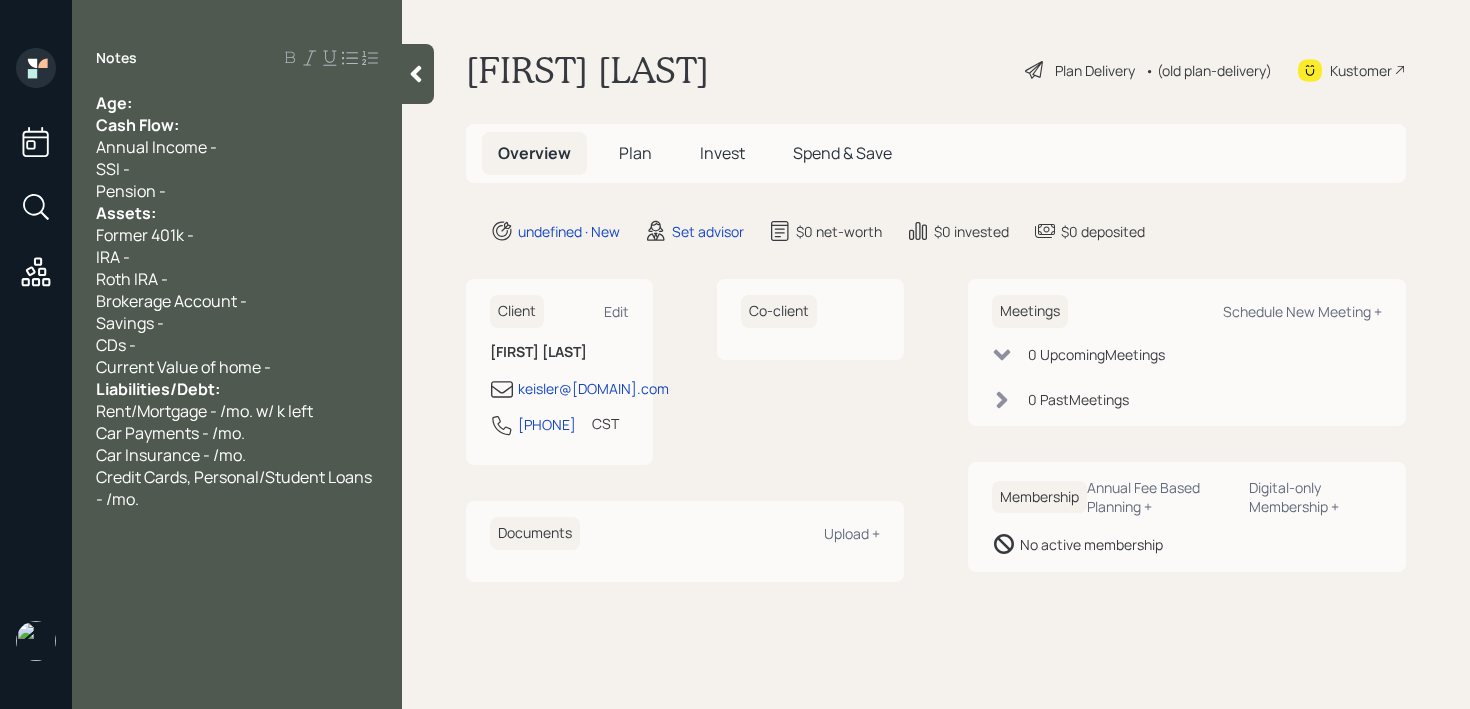 click on "Notes Age: Cash Flow: Annual Income - SSI - Pension - Assets: Former 401k - IRA - Roth IRA - Brokerage Account - Savings - CDs - Current Value of home - Liabilities/Debt: Rent/Mortgage - /mo. w/ k left Car Payments - /mo. Car Insurance - /mo. Credit Cards, Personal/Student Loans - /mo." at bounding box center (237, 366) 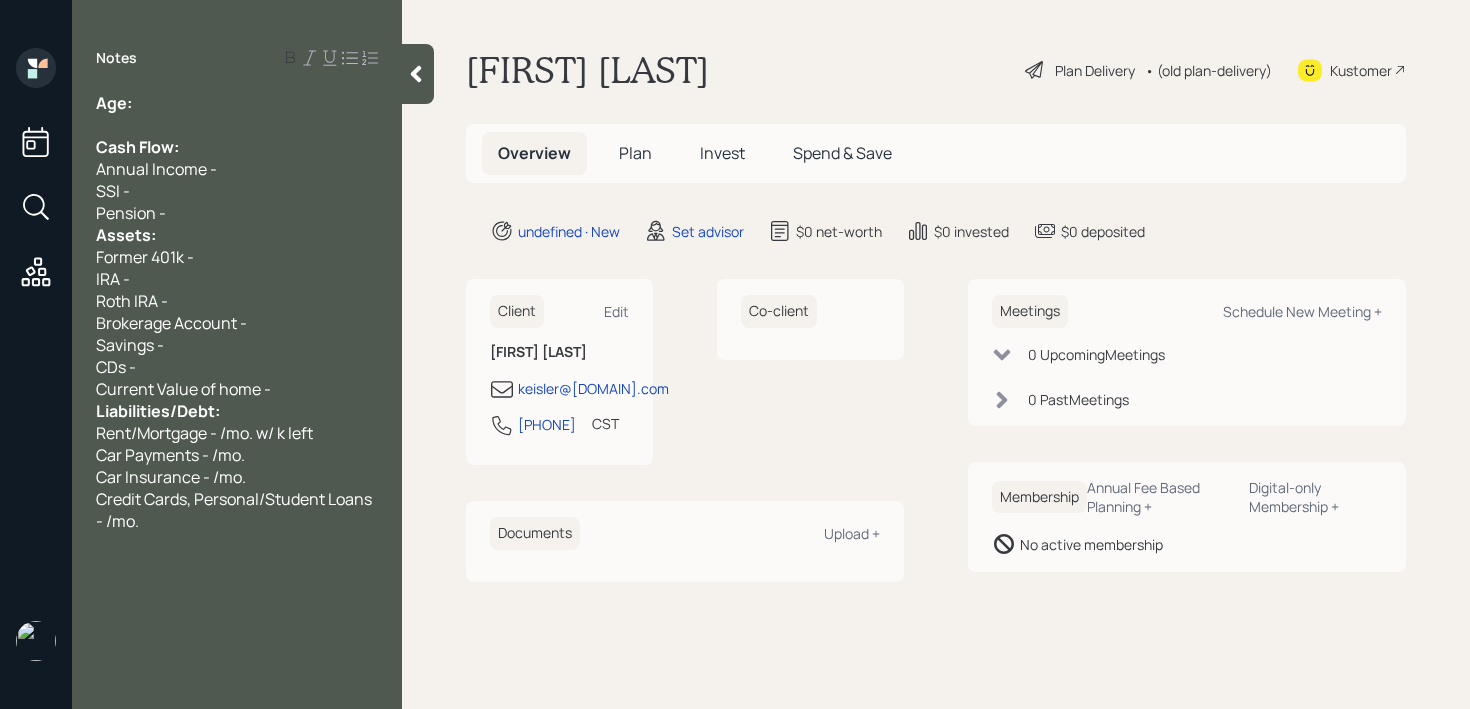 click on "Pension -" at bounding box center (237, 103) 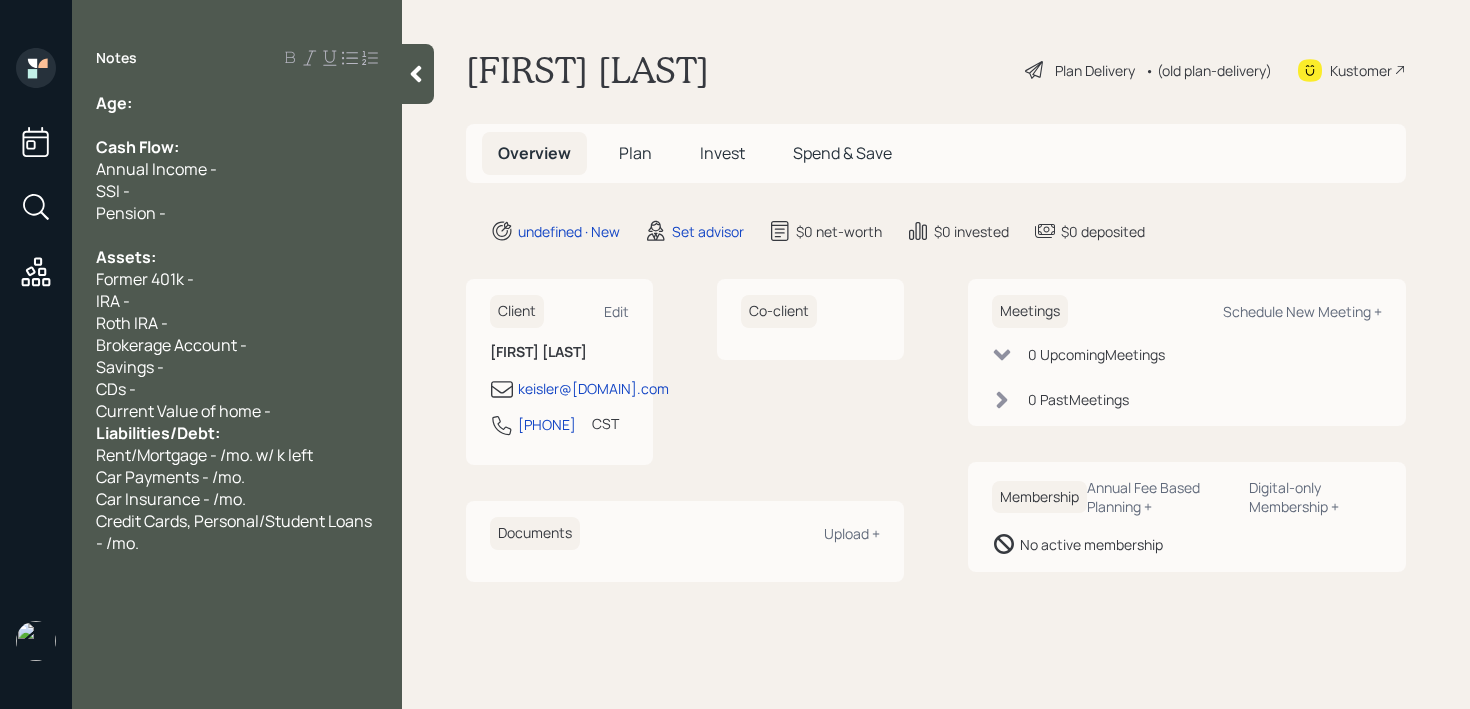 click on "Current Value of home -" at bounding box center [237, 103] 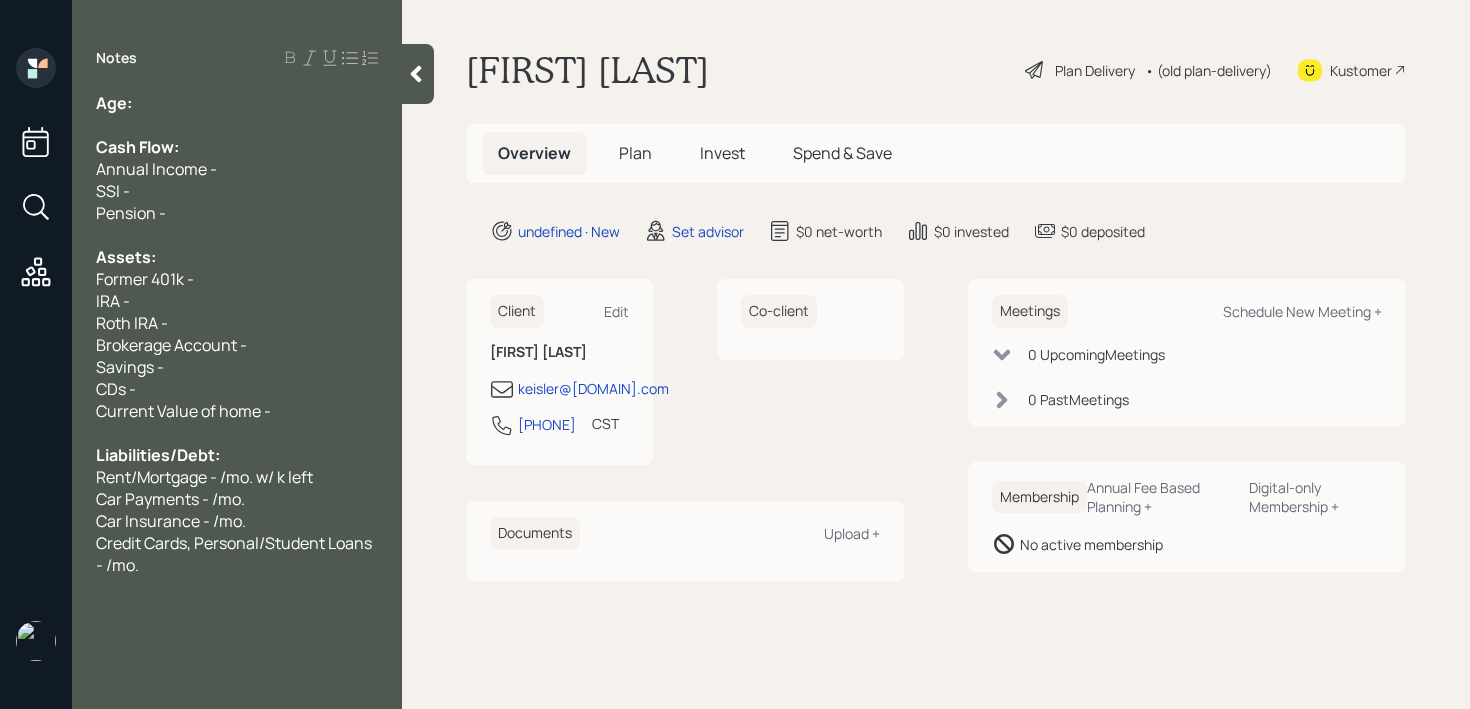 click at bounding box center [237, 103] 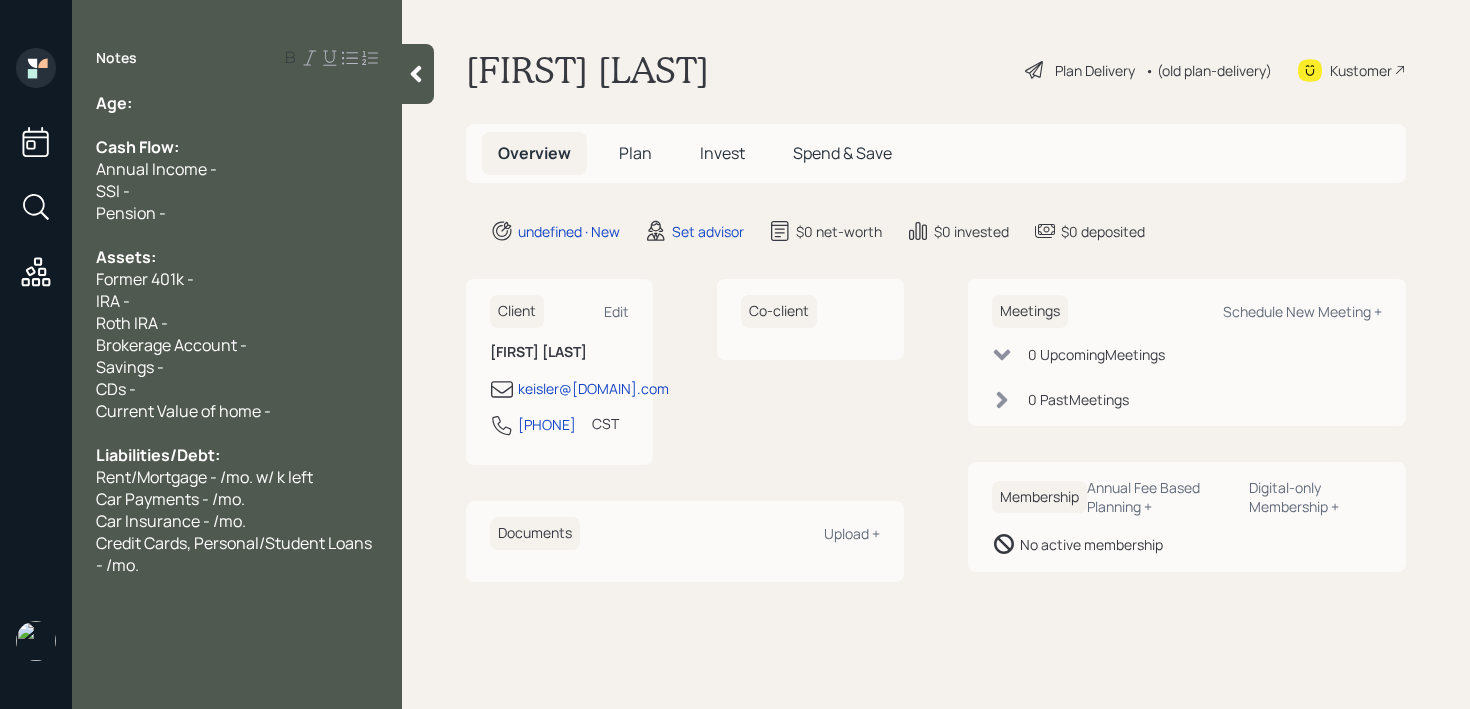 click at bounding box center (237, 103) 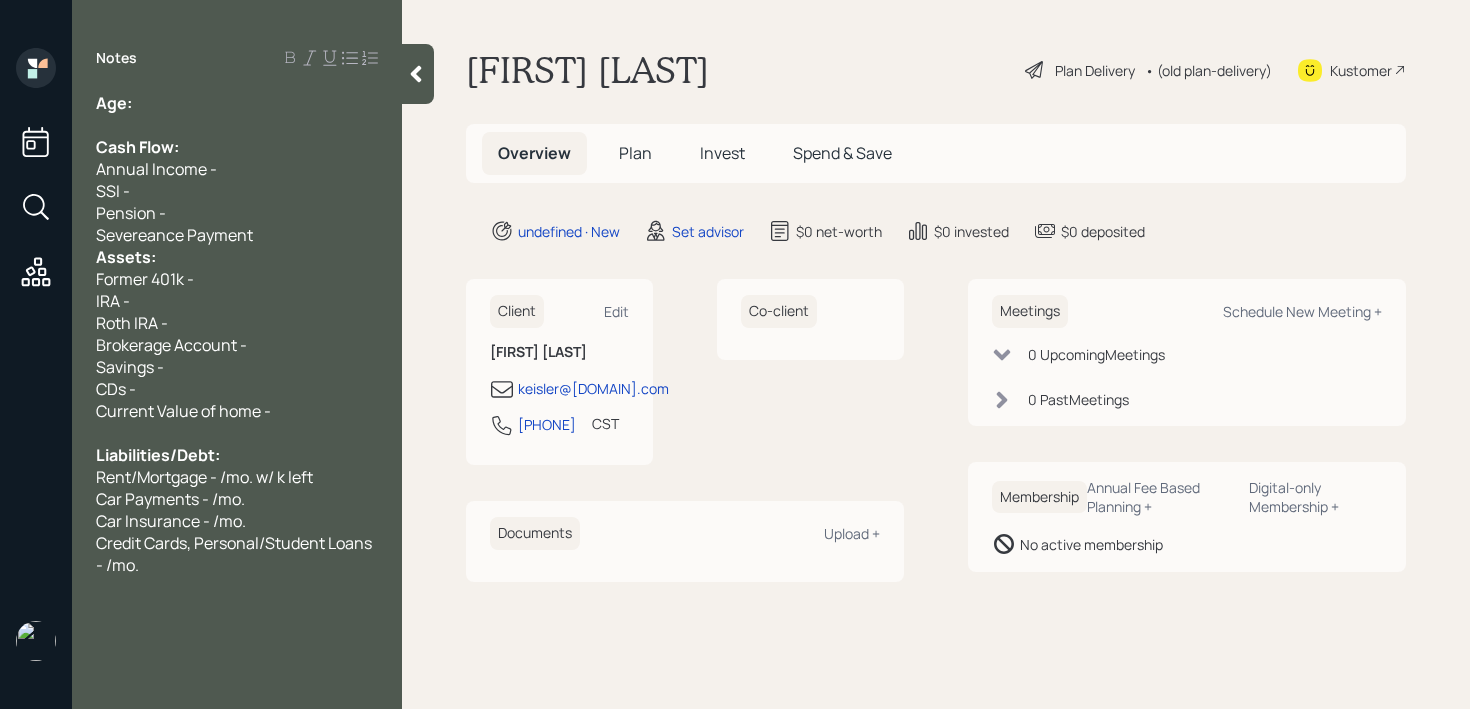 click on "Age:" at bounding box center [237, 103] 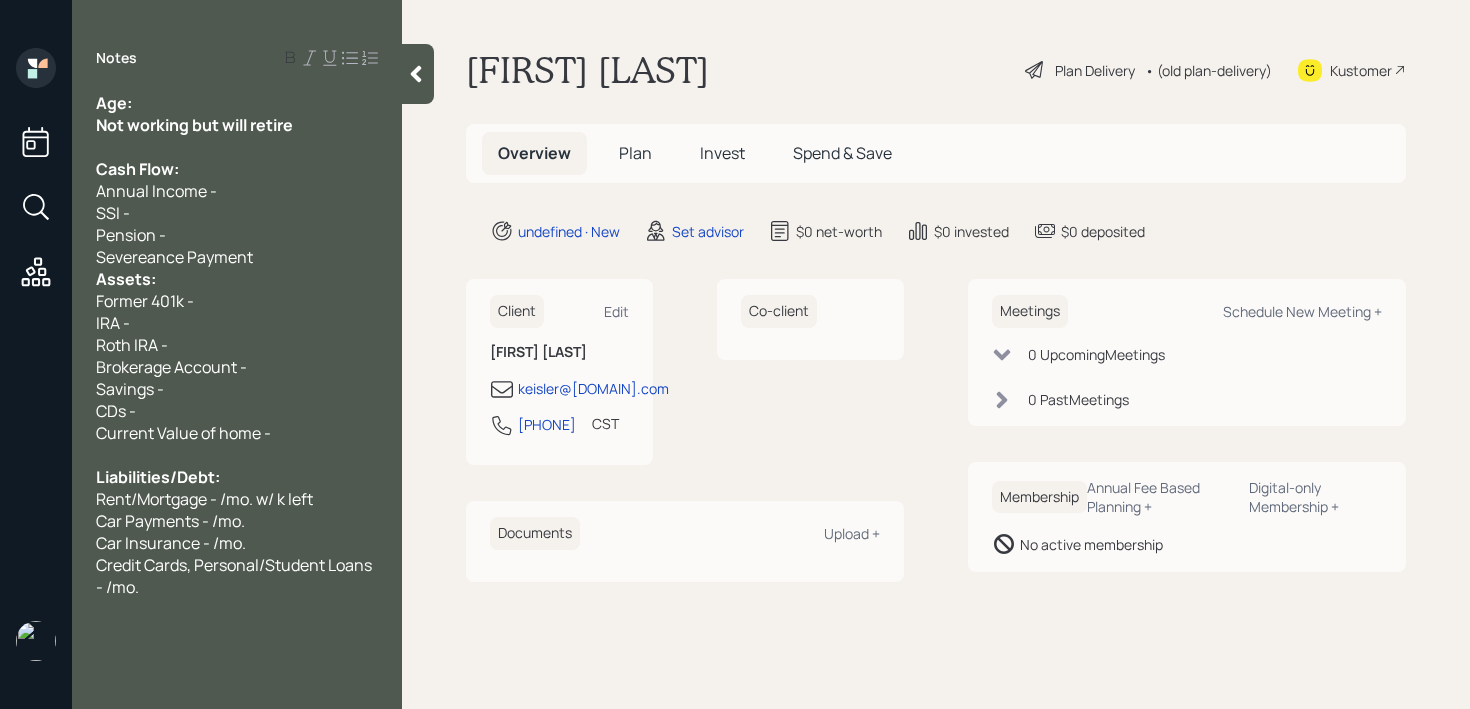 click on "Age:" at bounding box center [237, 103] 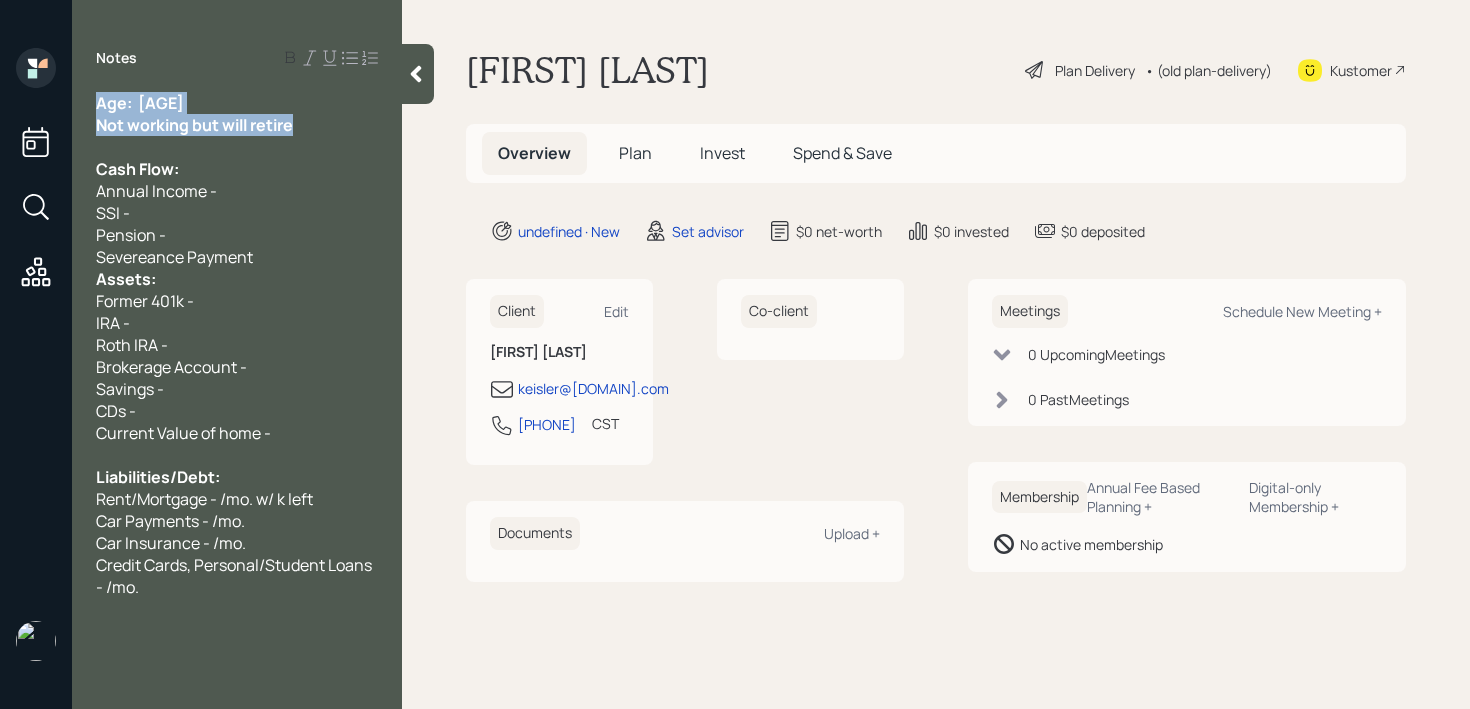 drag, startPoint x: 316, startPoint y: 126, endPoint x: 91, endPoint y: 108, distance: 225.71886 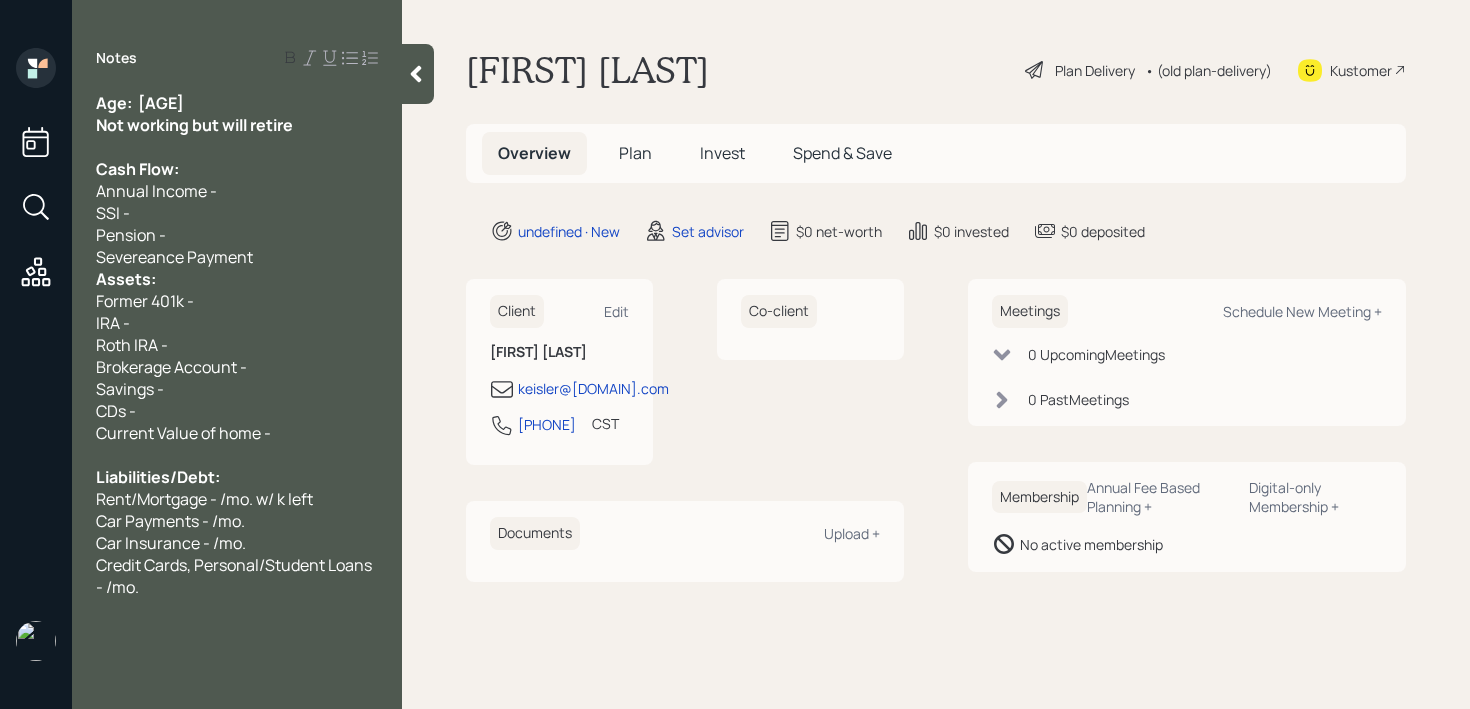 click on "Age:  [AGE]" at bounding box center (237, 103) 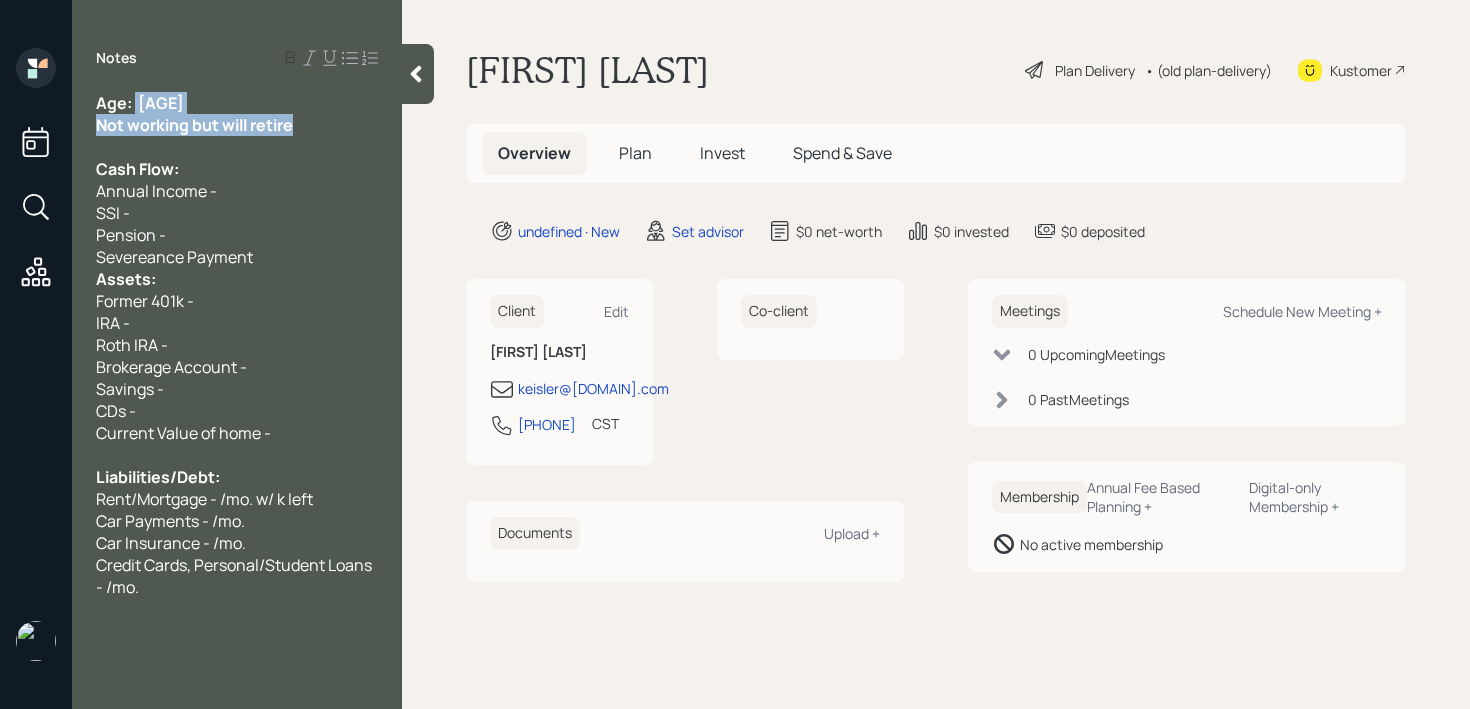 drag, startPoint x: 136, startPoint y: 107, endPoint x: 307, endPoint y: 127, distance: 172.16562 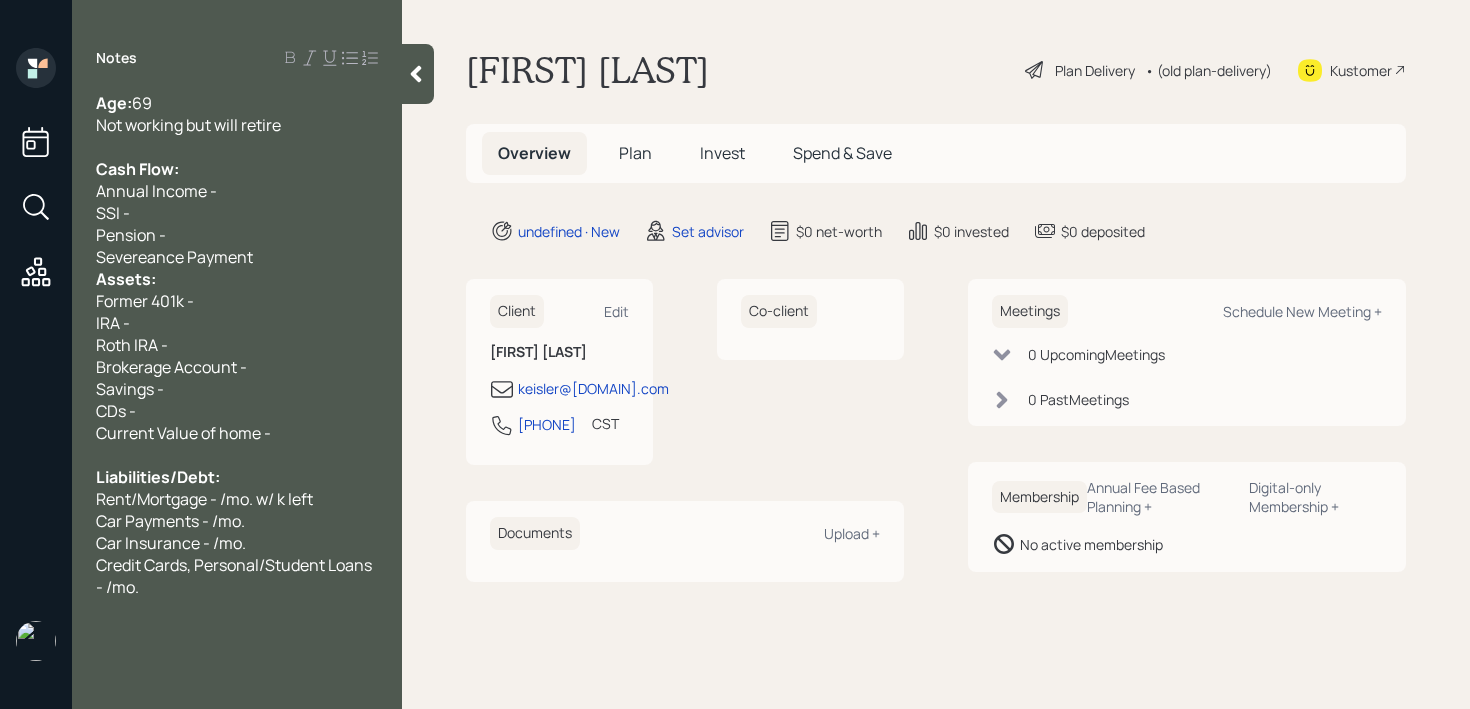 click on "Severeance Payment" at bounding box center [237, 103] 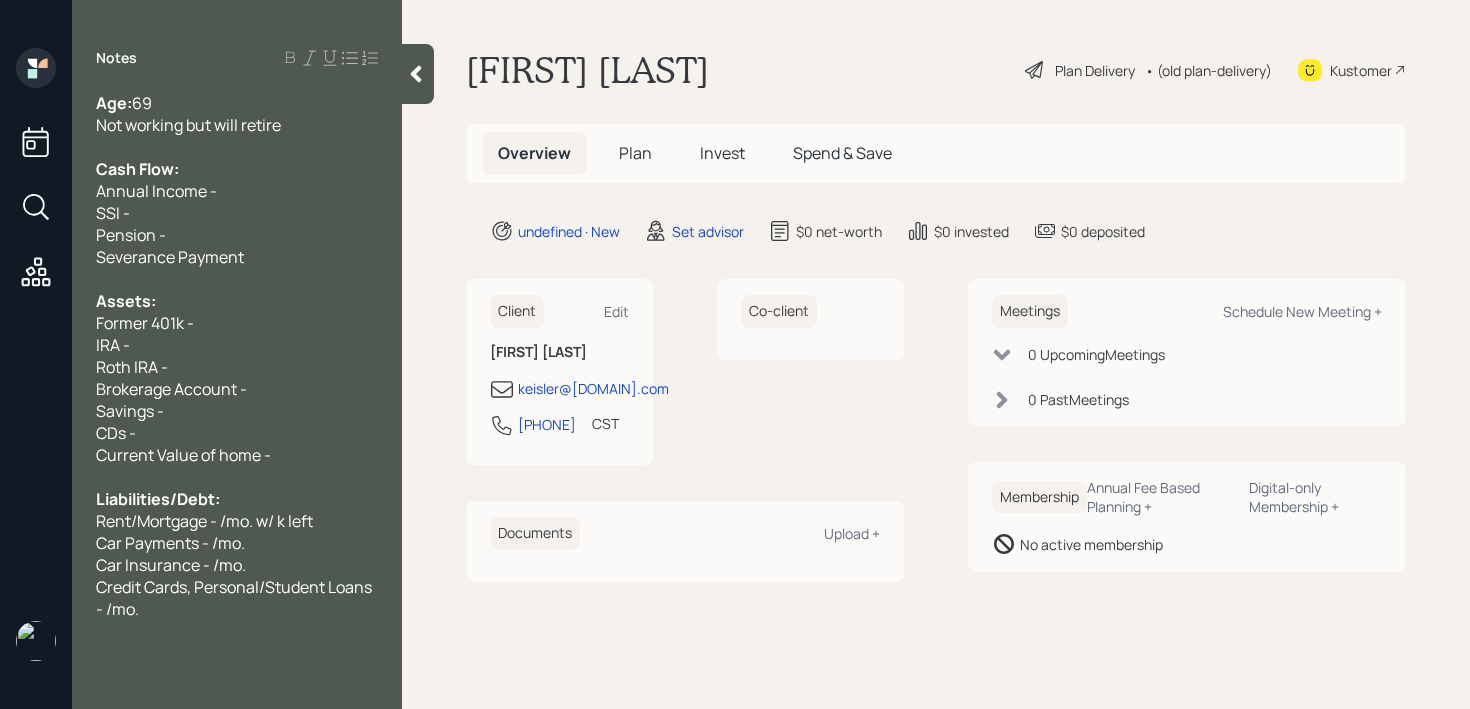 click on "Brokerage Account -" at bounding box center (114, 103) 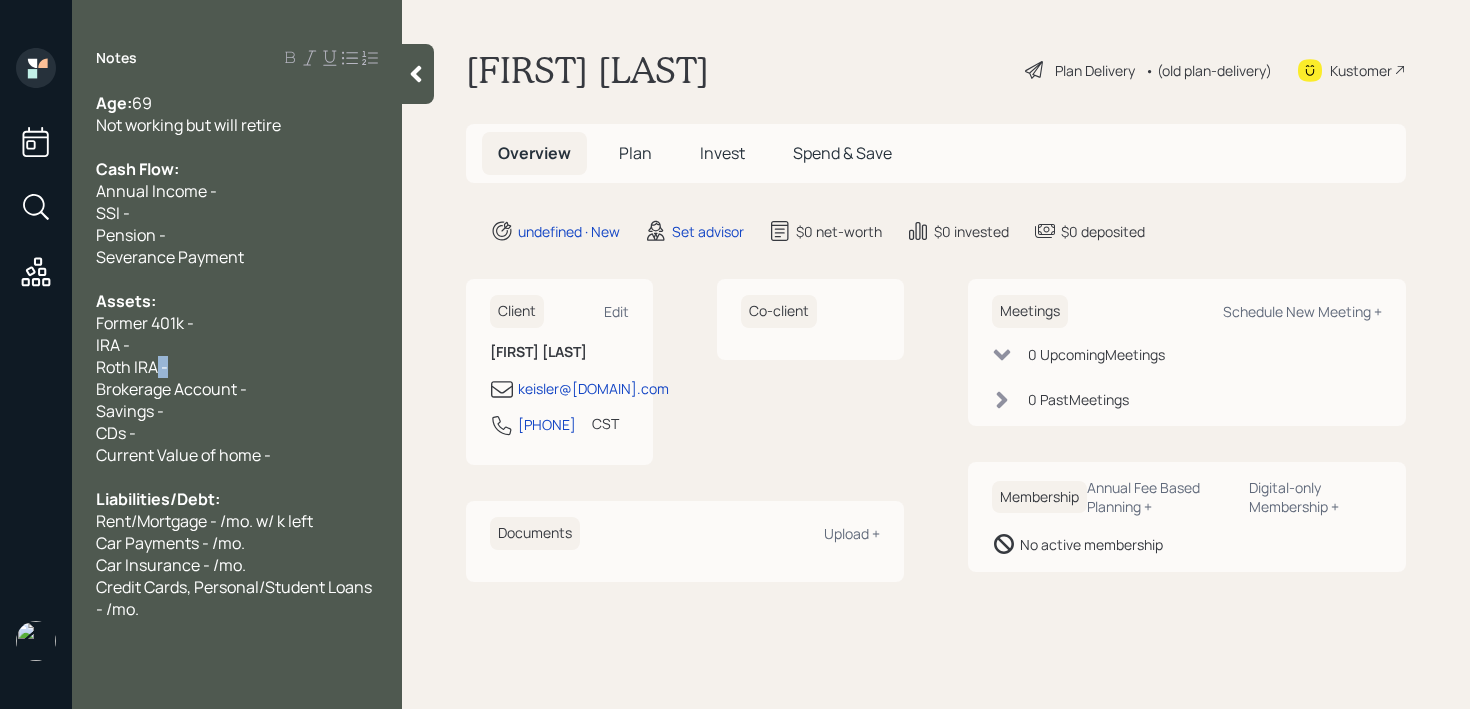 drag, startPoint x: 171, startPoint y: 365, endPoint x: 0, endPoint y: 365, distance: 171 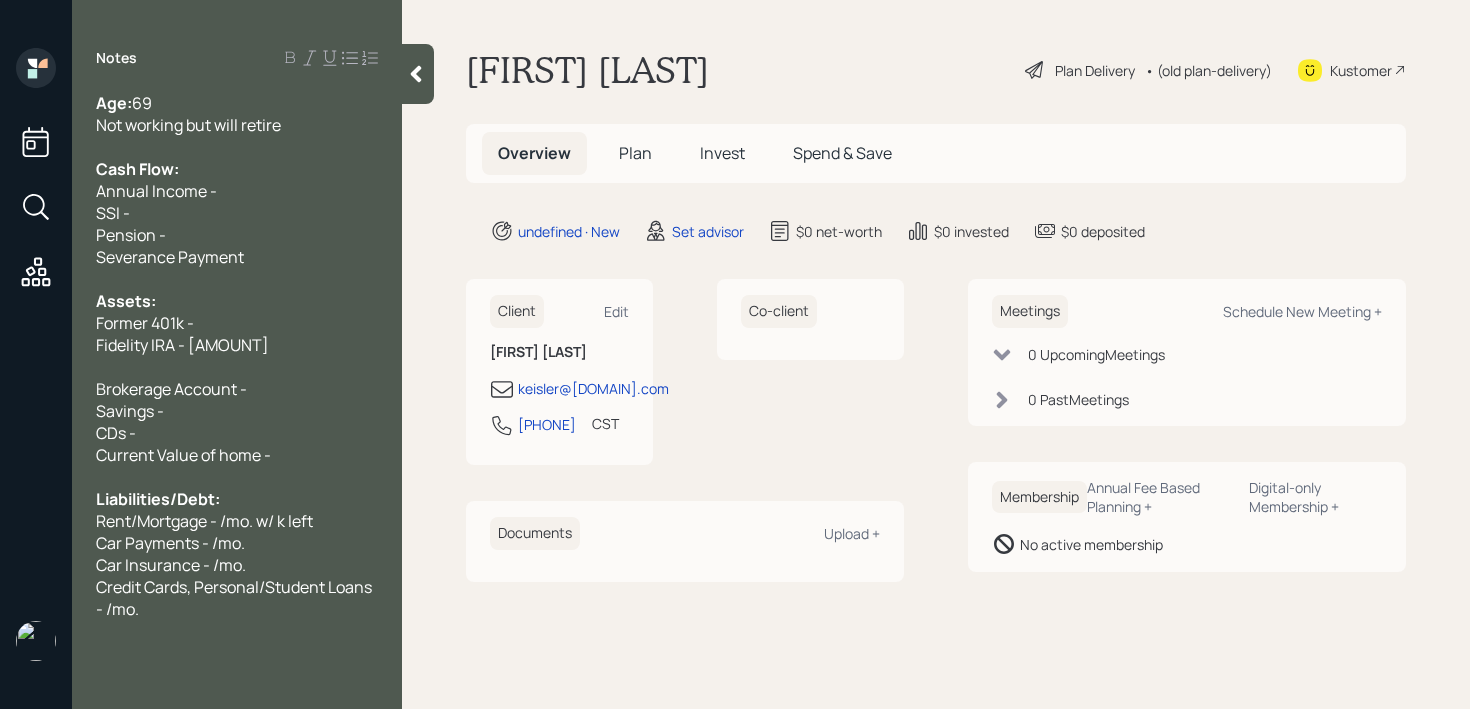 click at bounding box center (237, 103) 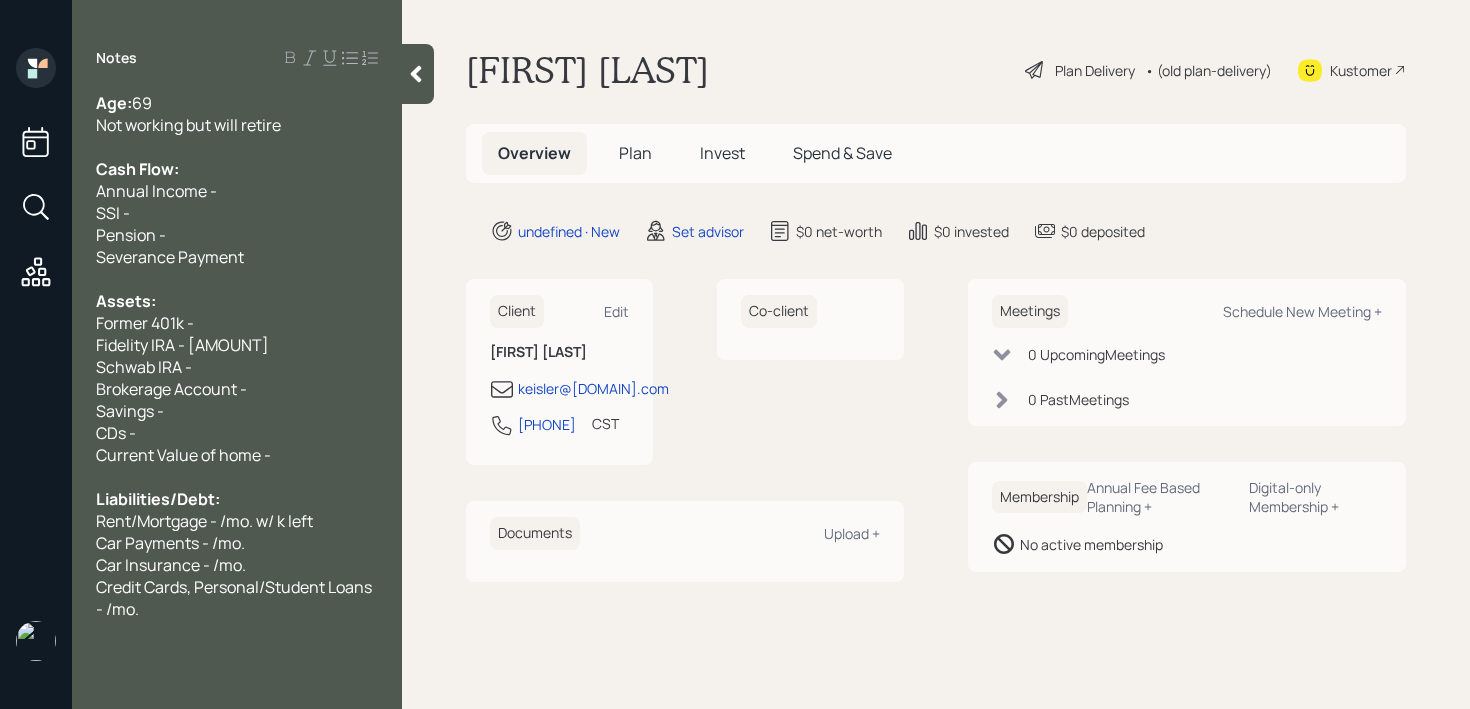 click on "Fidelity IRA - [AMOUNT]" at bounding box center [114, 103] 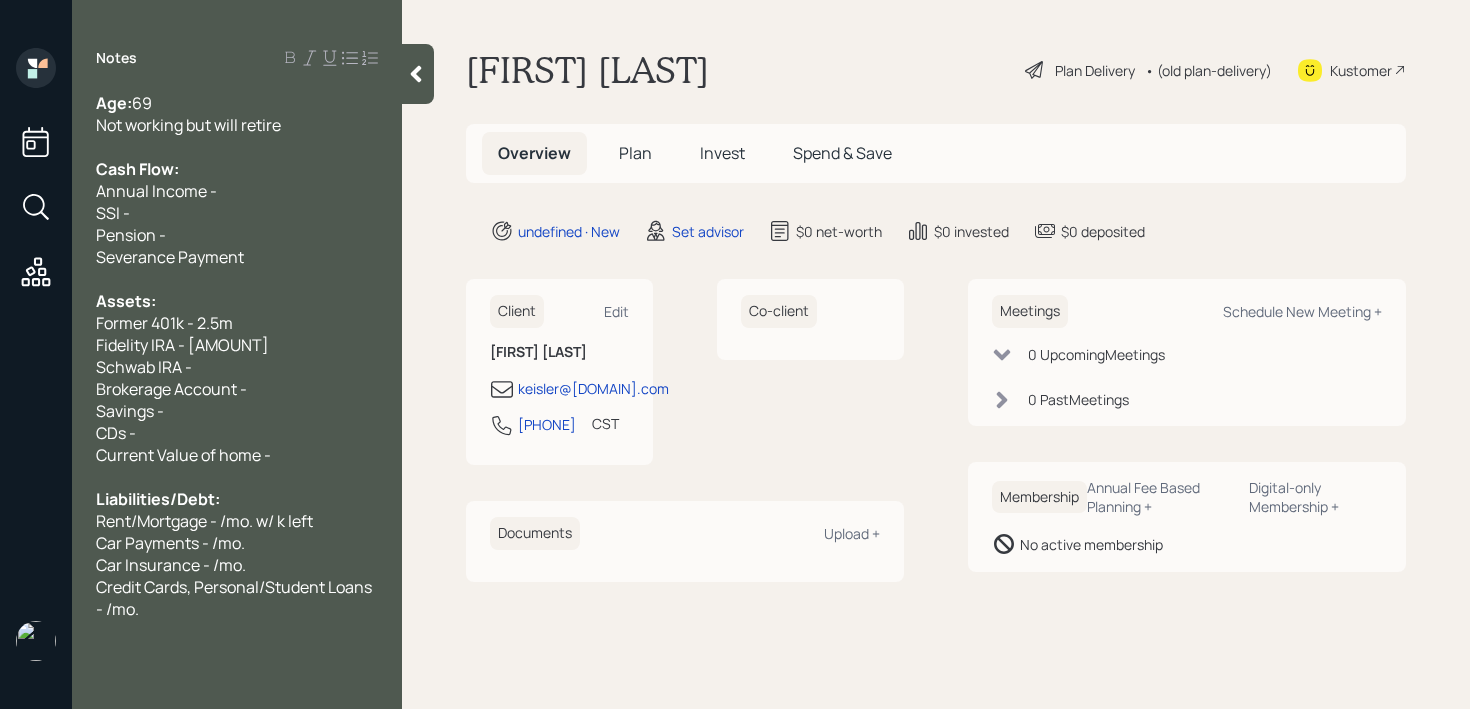 click on "Fidelity IRA - [AMOUNT]" at bounding box center [237, 103] 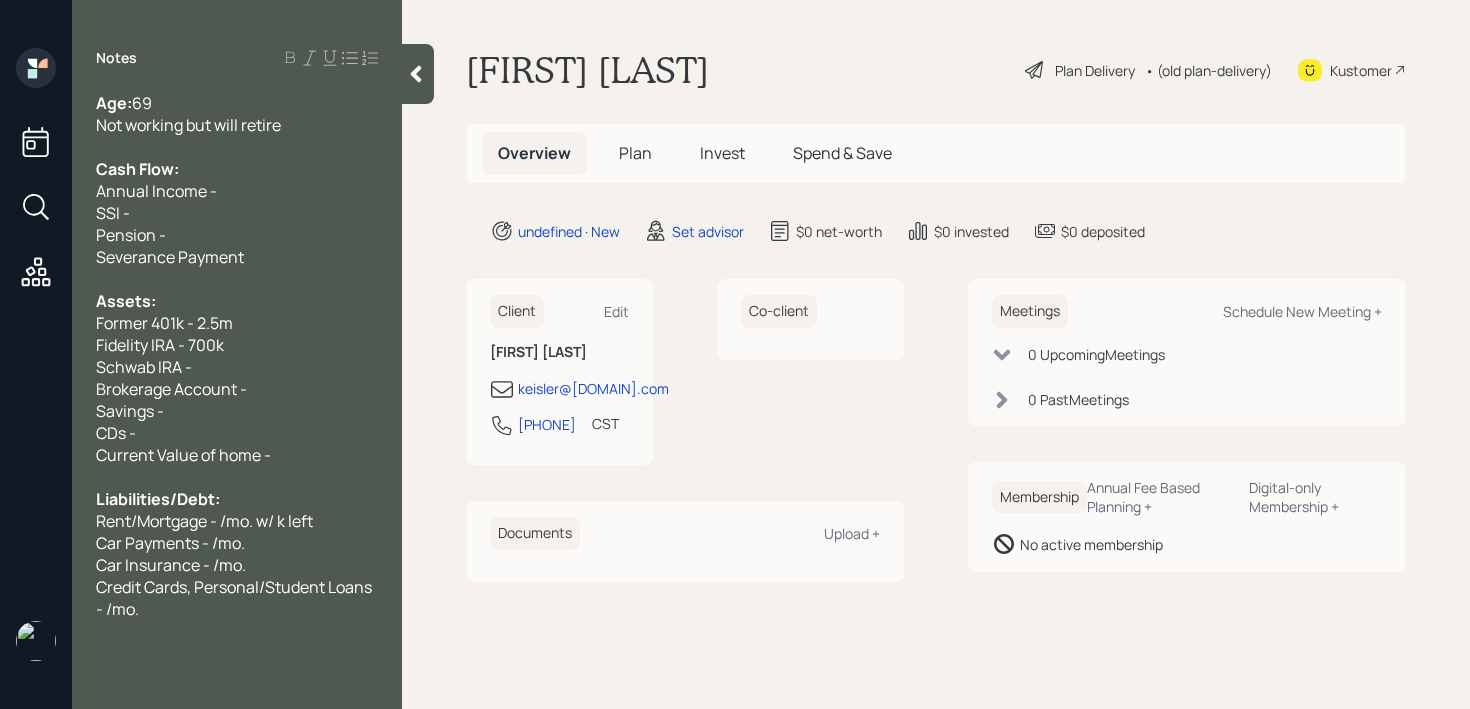 click on "Brokerage Account -" at bounding box center [237, 103] 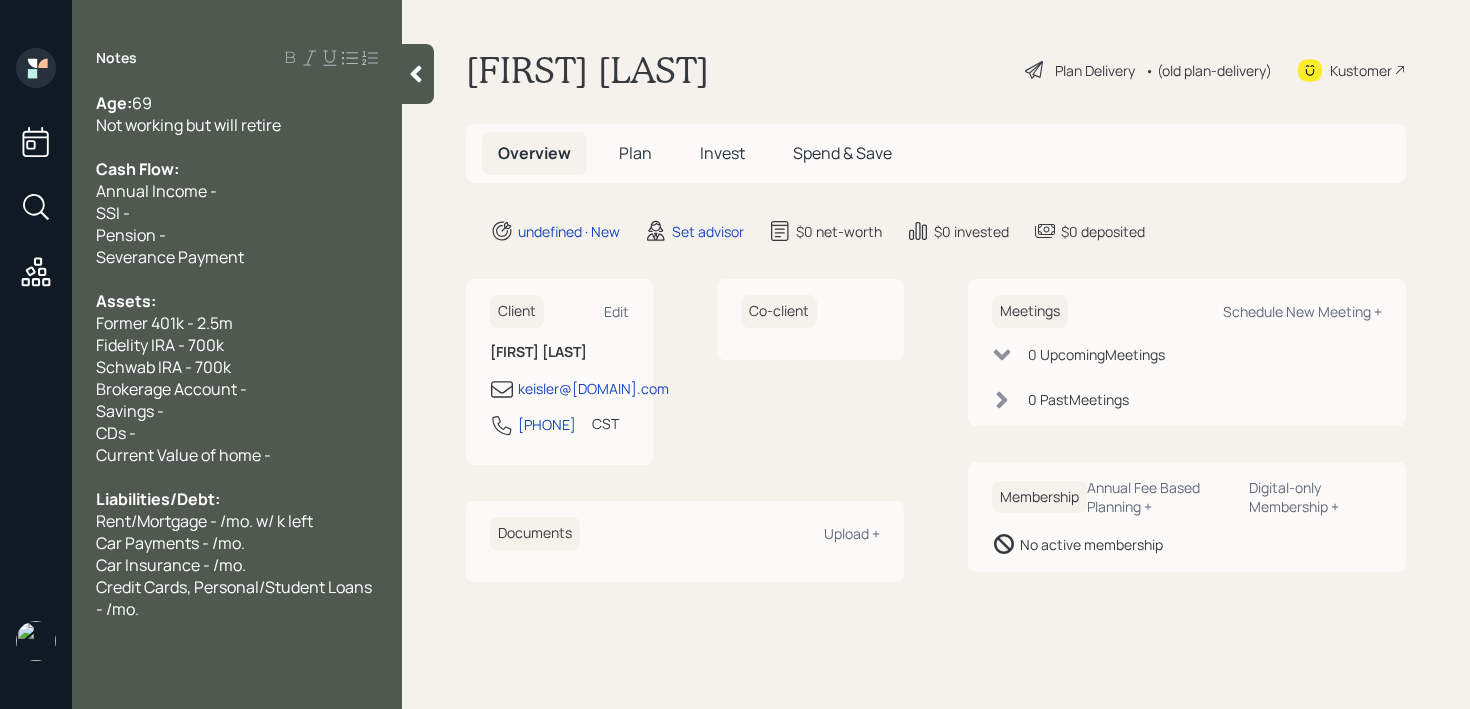 click on "Savings -" at bounding box center [237, 103] 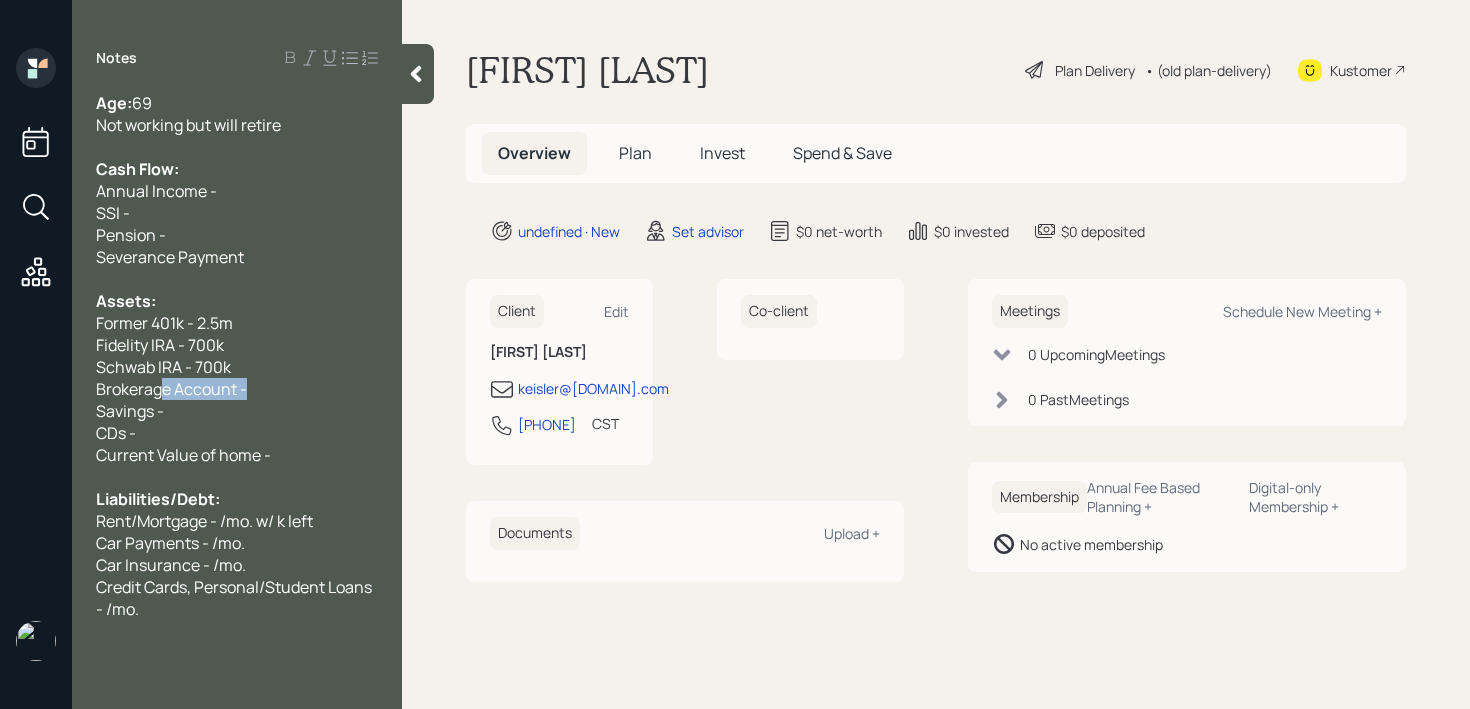 drag, startPoint x: 270, startPoint y: 392, endPoint x: 17, endPoint y: 392, distance: 253 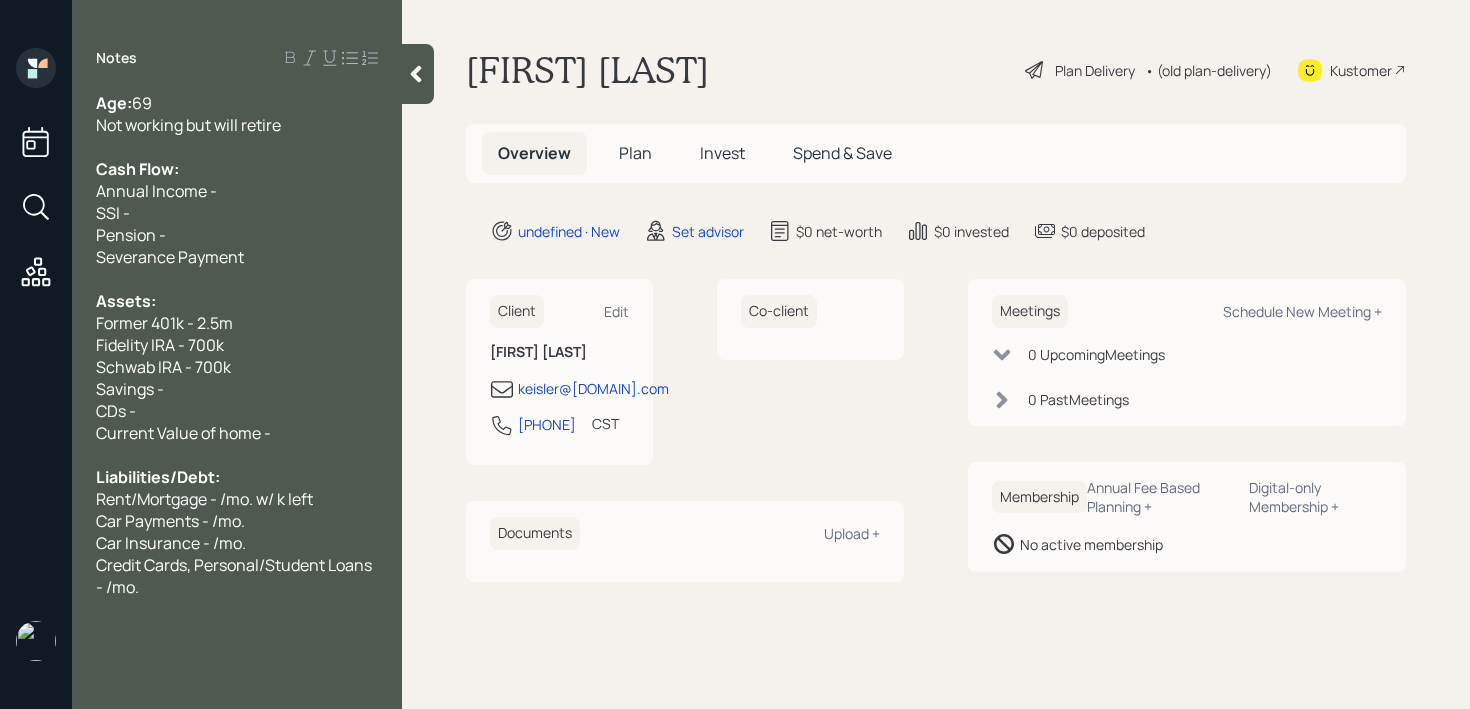 click on "Savings -" at bounding box center (237, 103) 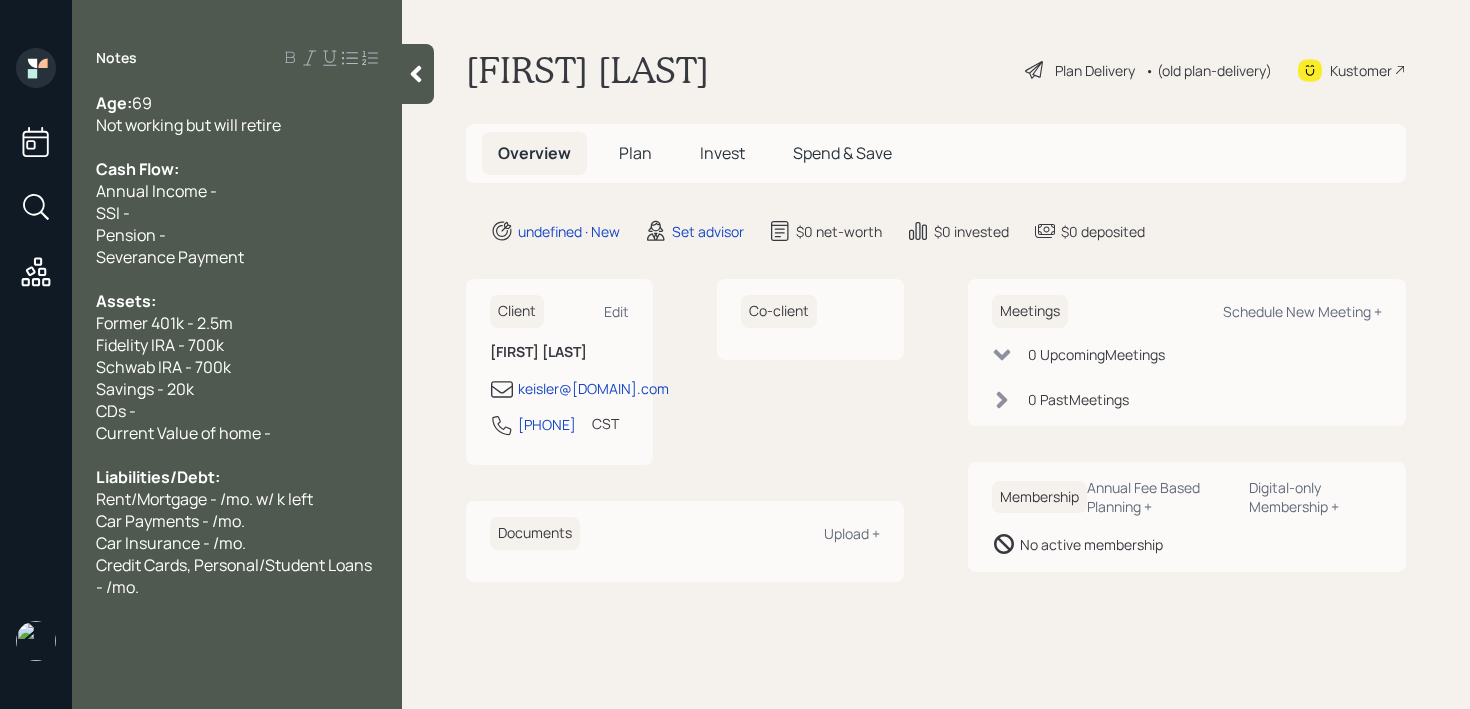 drag, startPoint x: 168, startPoint y: 416, endPoint x: 28, endPoint y: 416, distance: 140 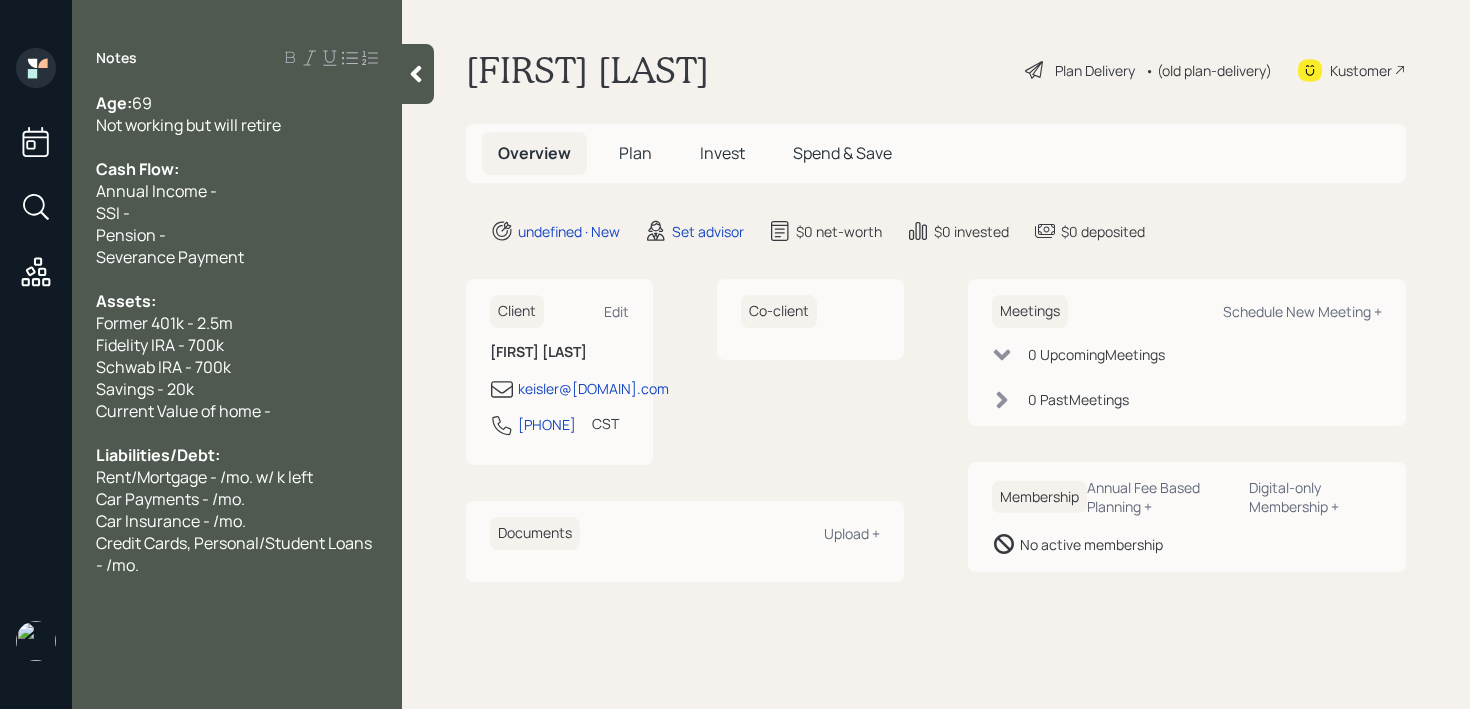 click on "Current Value of home -" at bounding box center (237, 103) 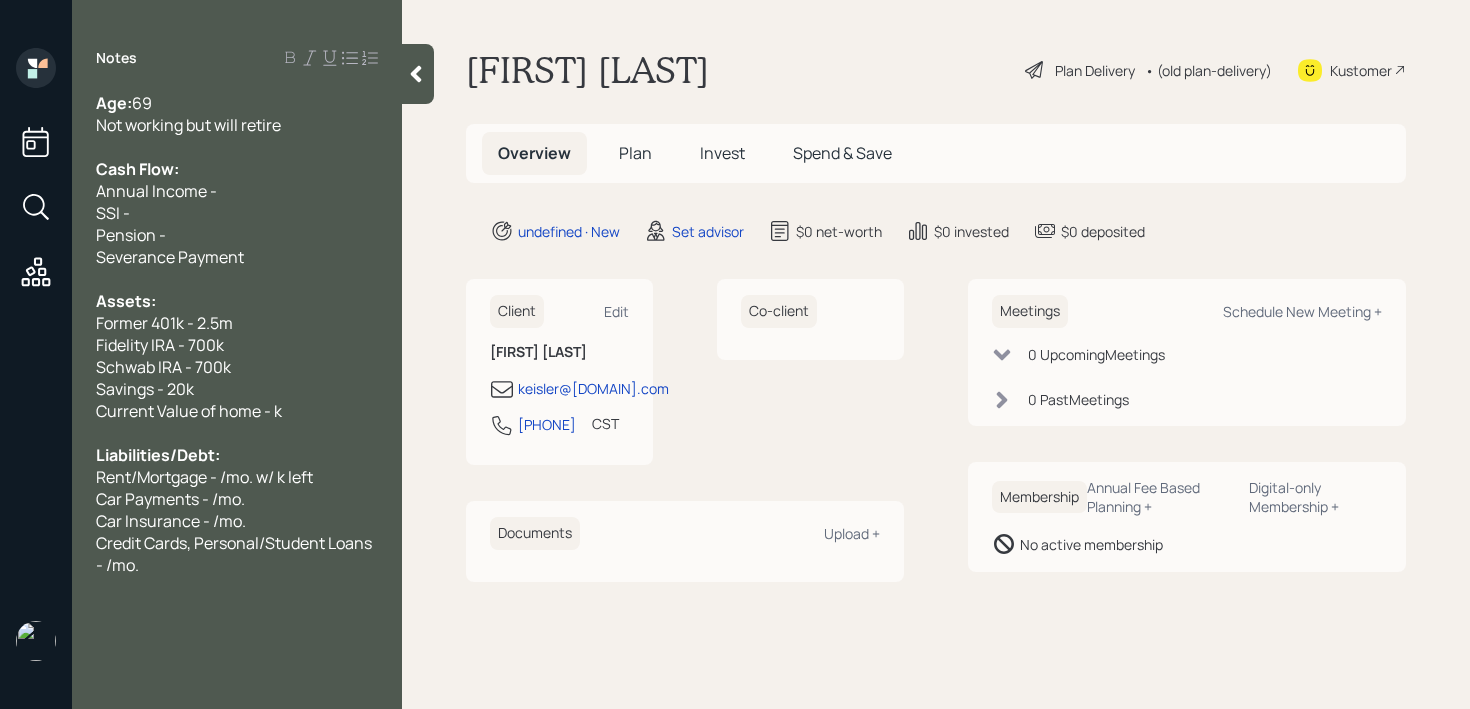 click on "Liabilities/Debt:" at bounding box center [237, 103] 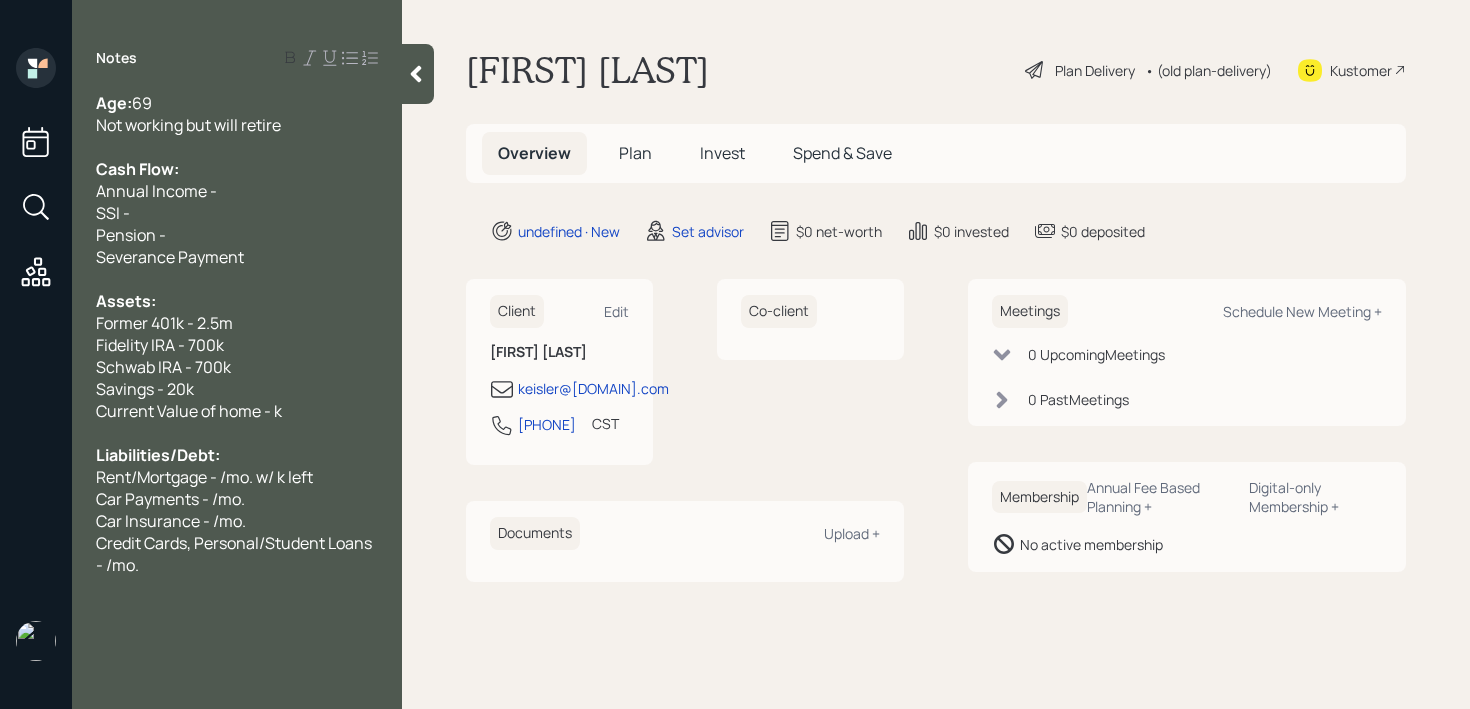 click on "Car Payments - /mo." at bounding box center [237, 103] 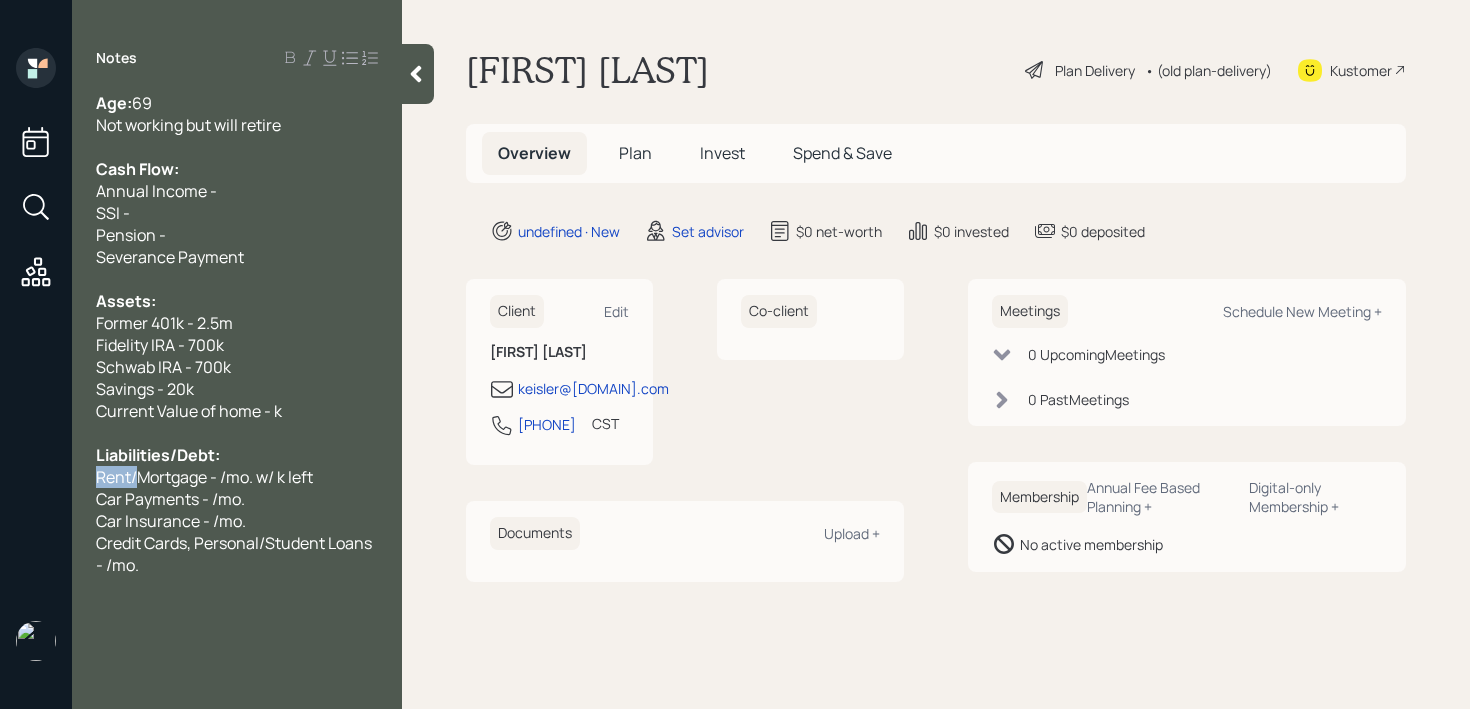 drag, startPoint x: 137, startPoint y: 478, endPoint x: 67, endPoint y: 478, distance: 70 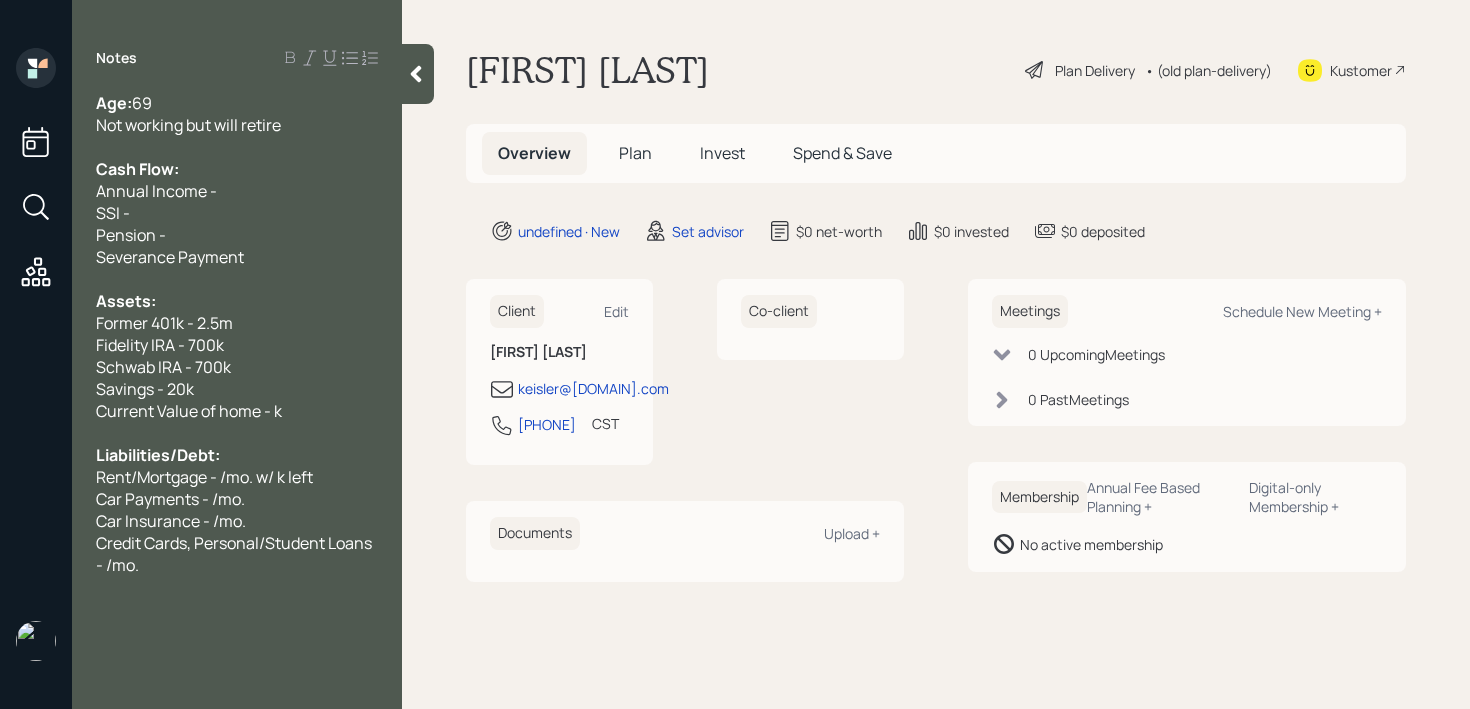 click on "Rent/Mortgage - /mo. w/ k left" at bounding box center (114, 103) 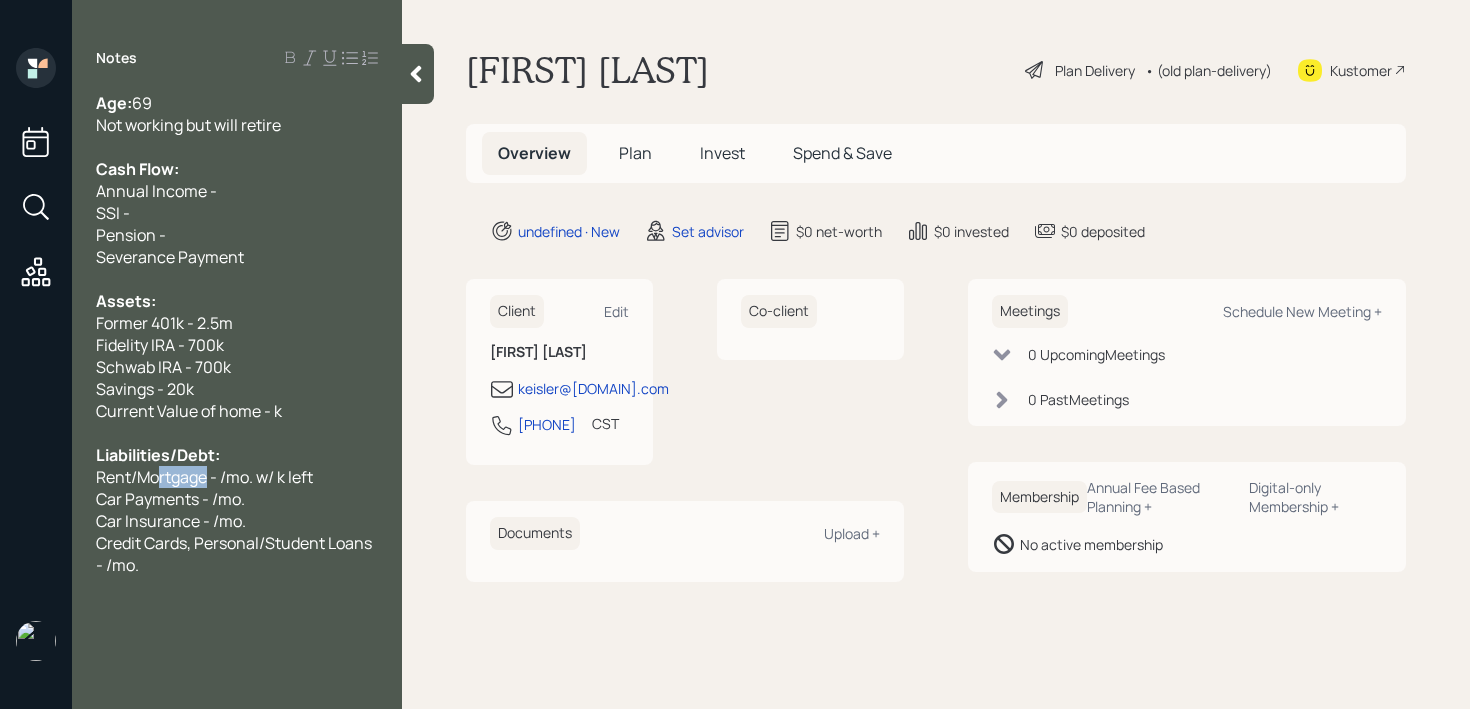 drag, startPoint x: 209, startPoint y: 475, endPoint x: 159, endPoint y: 475, distance: 50 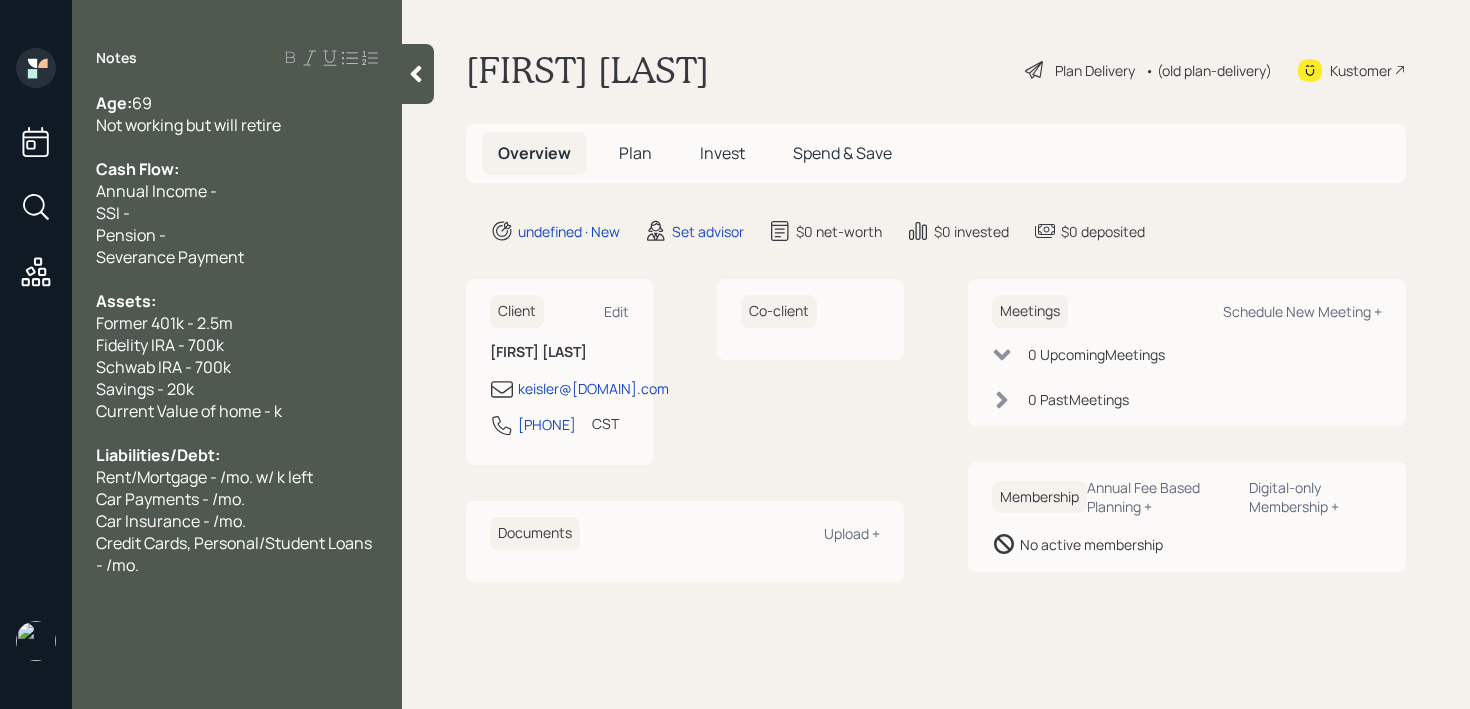 click on "Rent/Mortgage - /mo. w/ k left" at bounding box center (114, 103) 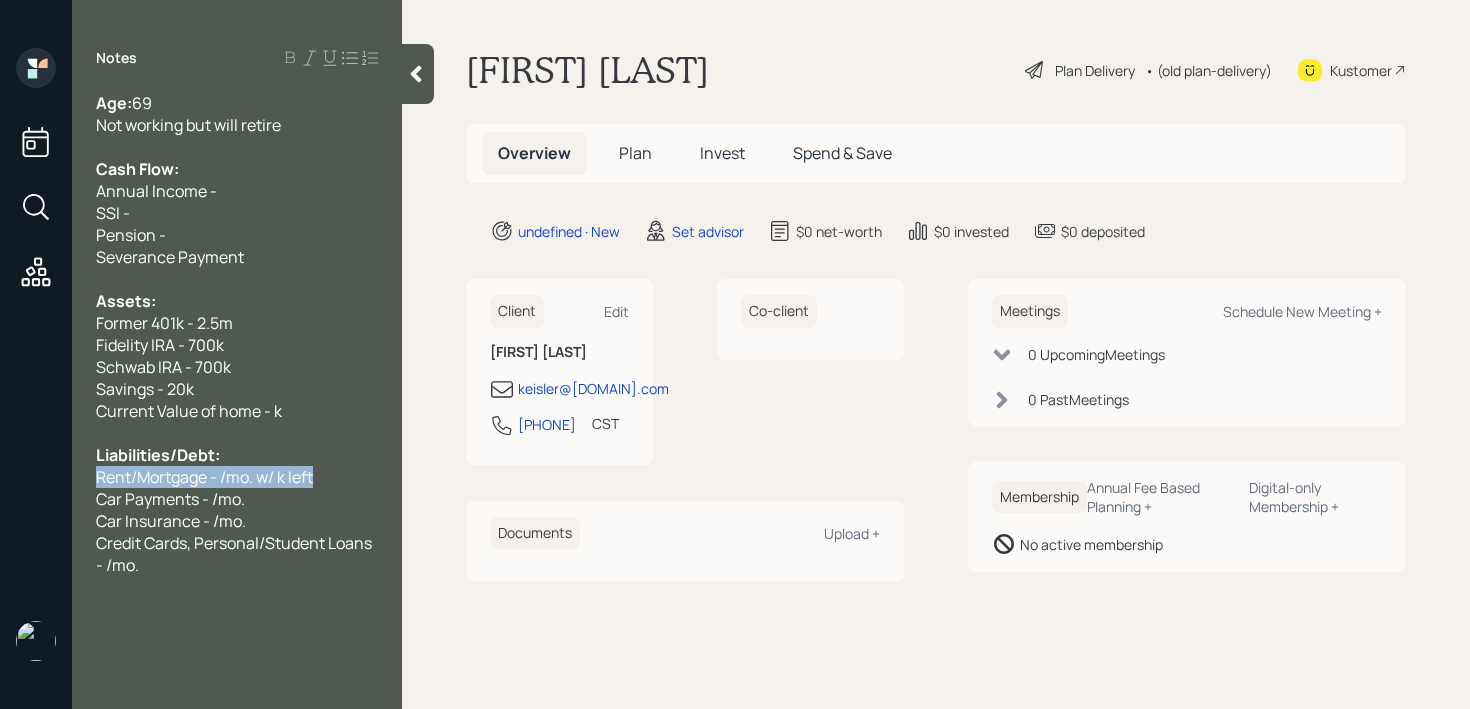 drag, startPoint x: 139, startPoint y: 476, endPoint x: 0, endPoint y: 476, distance: 139 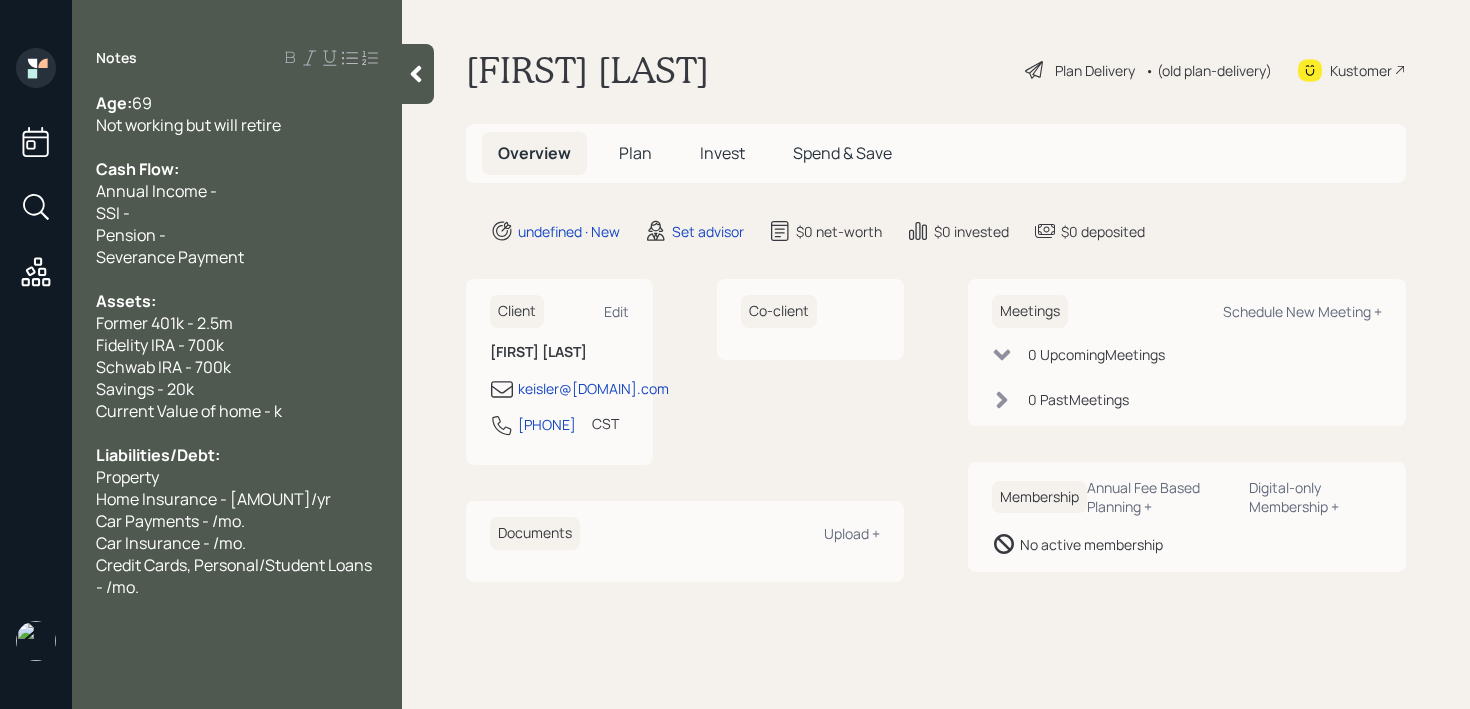 click on "Property" at bounding box center [237, 103] 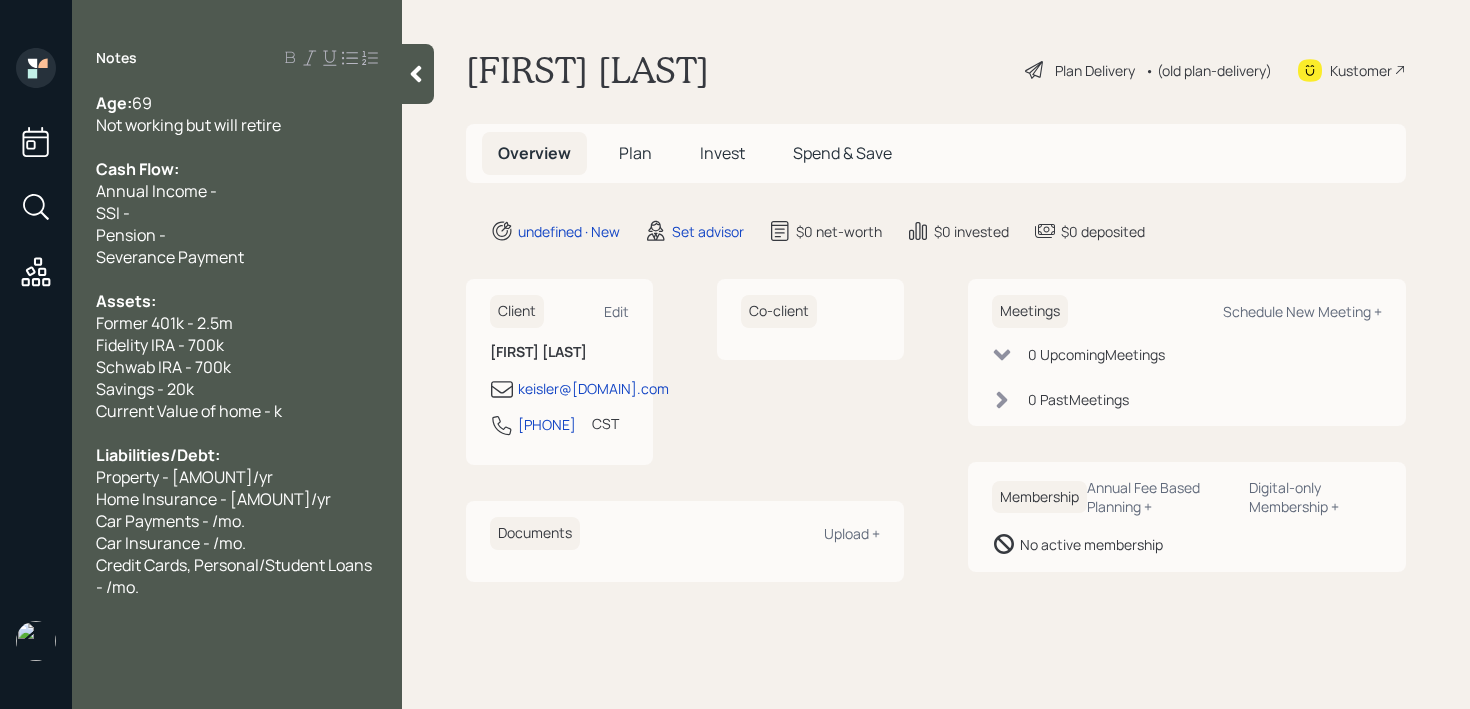 click on "Property - [AMOUNT]/yr" at bounding box center [114, 103] 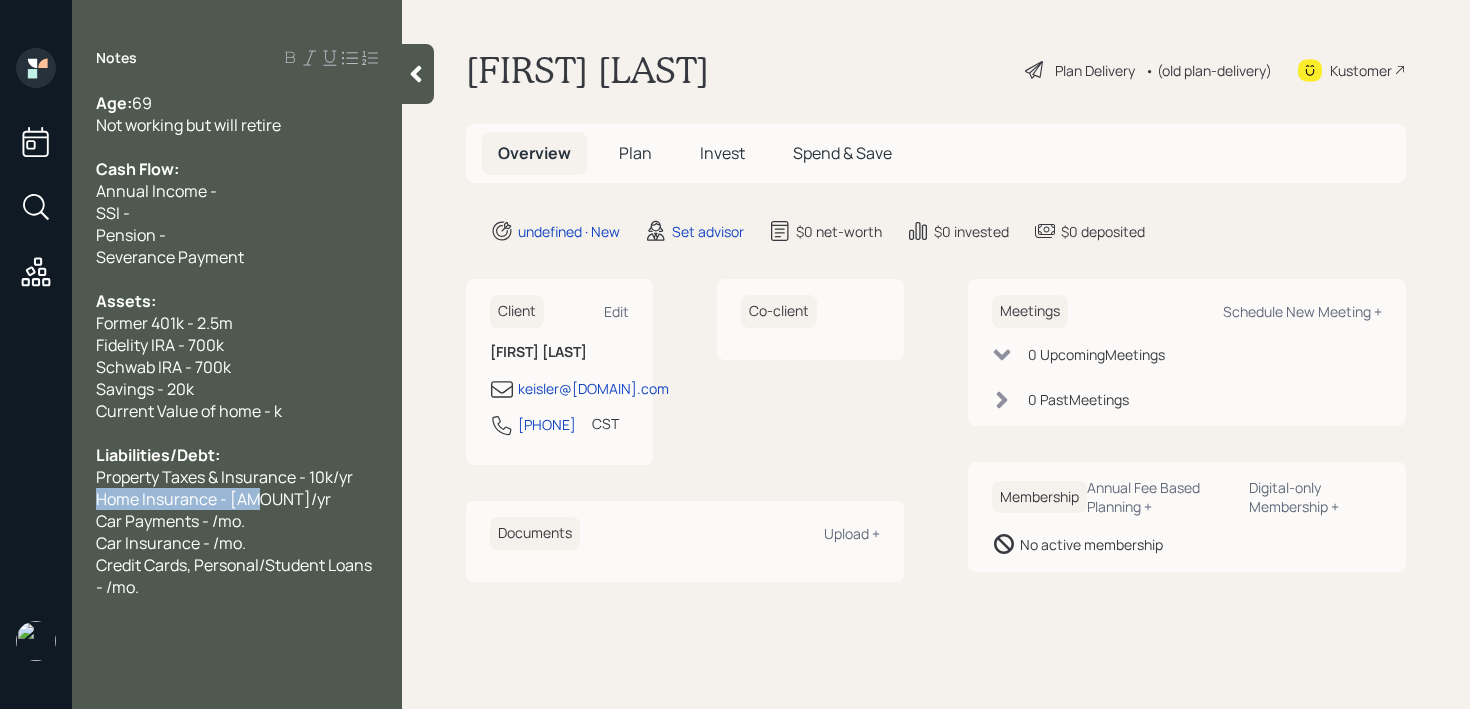 drag, startPoint x: 238, startPoint y: 506, endPoint x: 0, endPoint y: 506, distance: 238 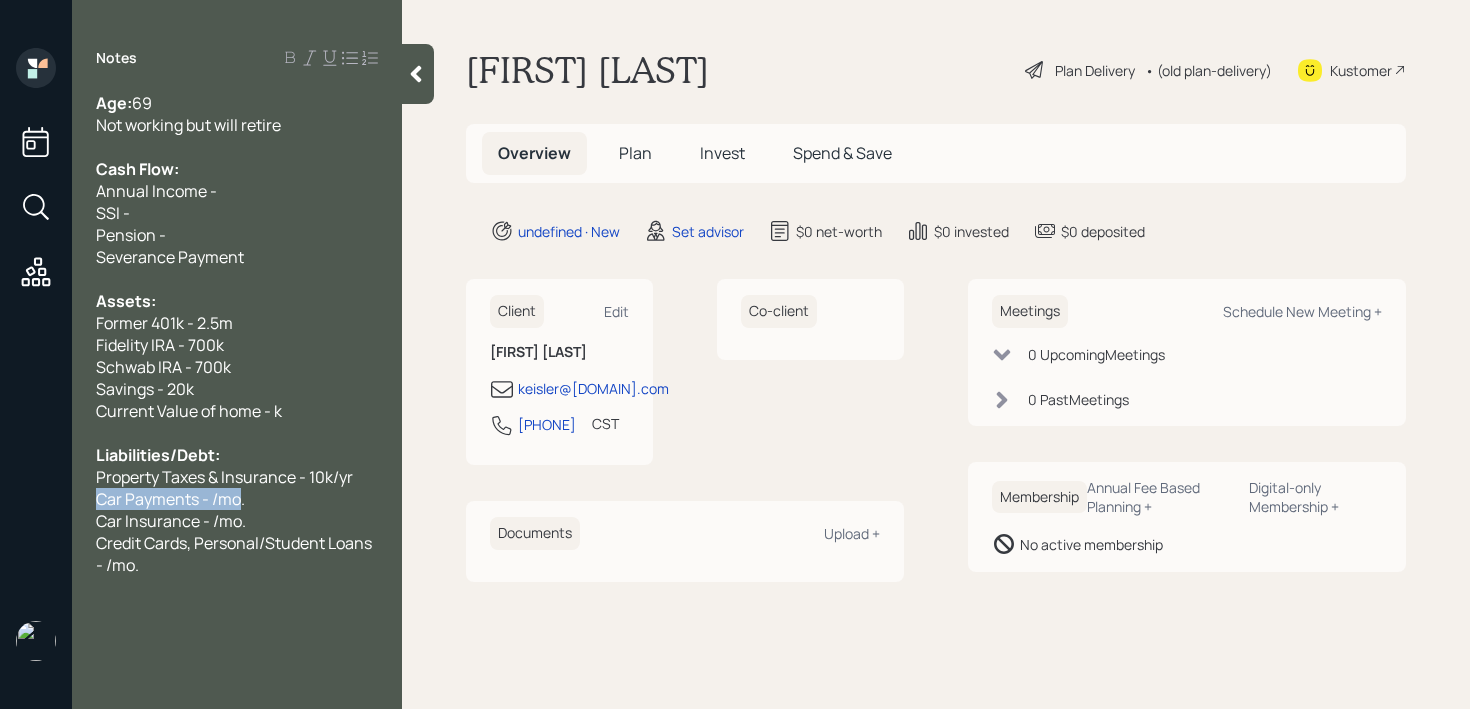 drag, startPoint x: 241, startPoint y: 496, endPoint x: 30, endPoint y: 496, distance: 211 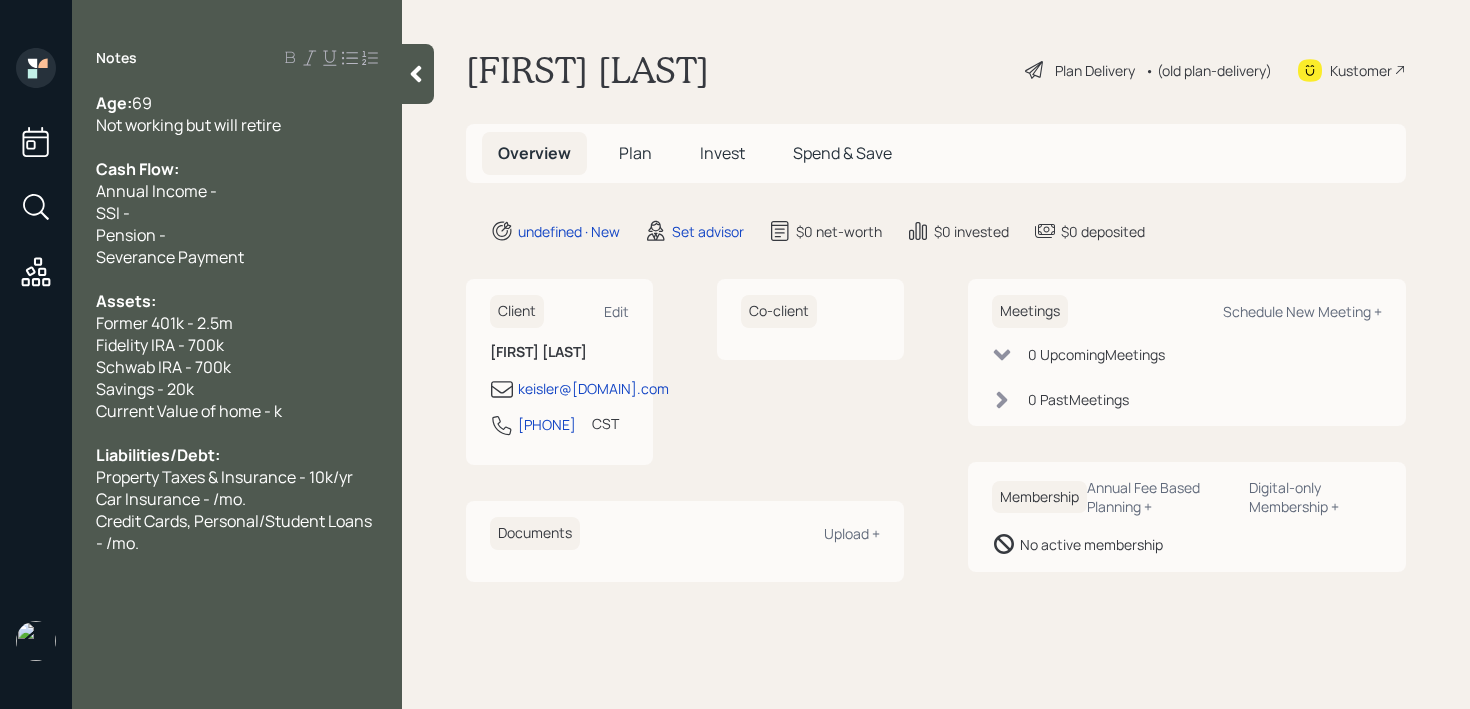 click on "Car Insurance - /mo." at bounding box center [114, 103] 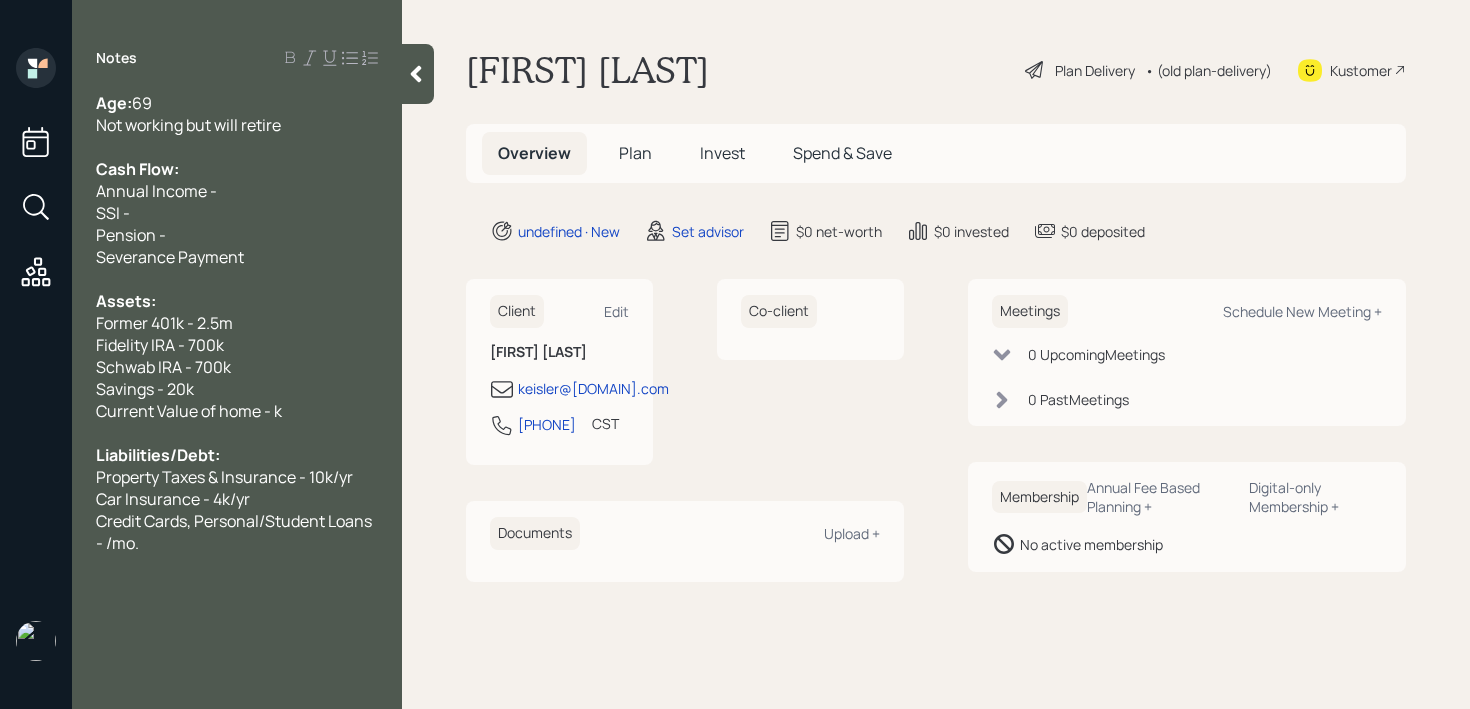 click on "Severance Payment" at bounding box center [237, 103] 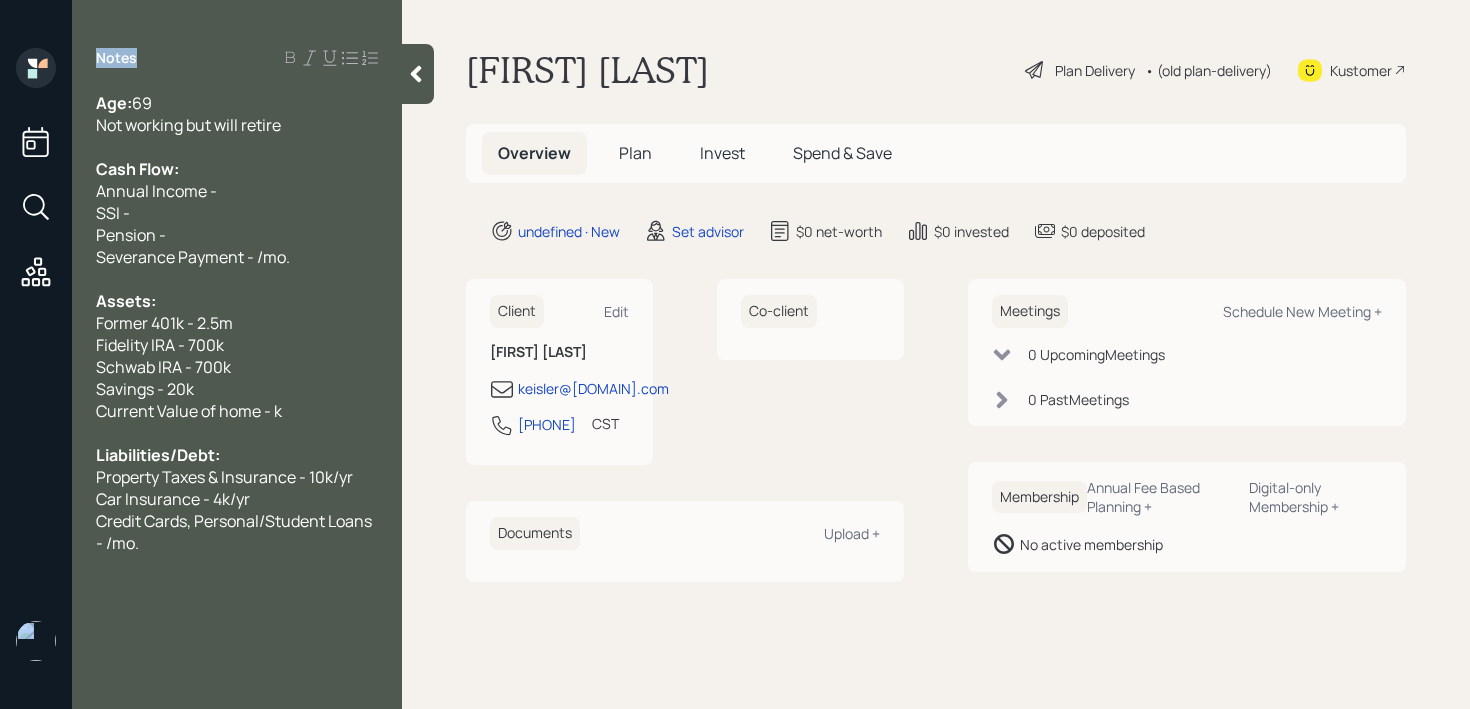 drag, startPoint x: 220, startPoint y: 562, endPoint x: 62, endPoint y: 525, distance: 162.27446 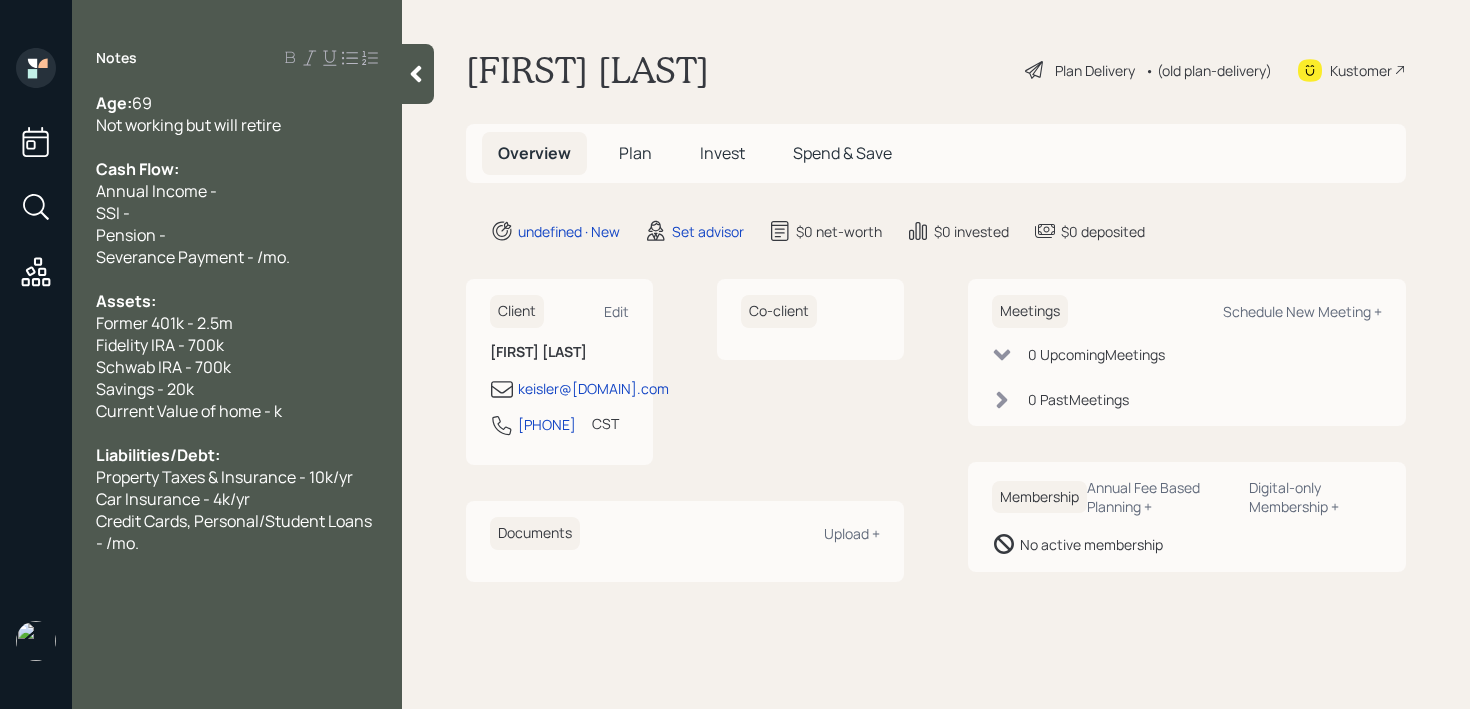 click on "Credit Cards, Personal/Student Loans - /mo." at bounding box center [237, 103] 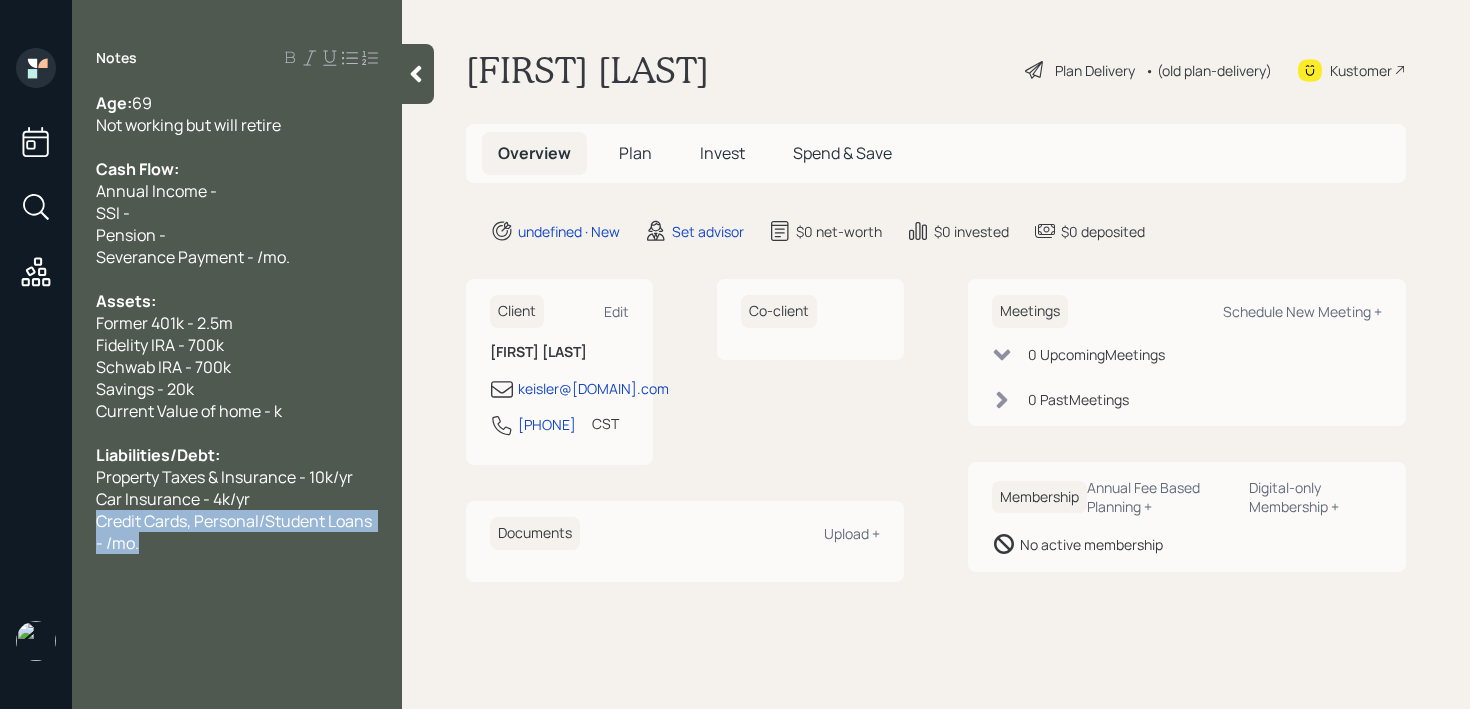drag, startPoint x: 164, startPoint y: 549, endPoint x: 75, endPoint y: 523, distance: 92.72001 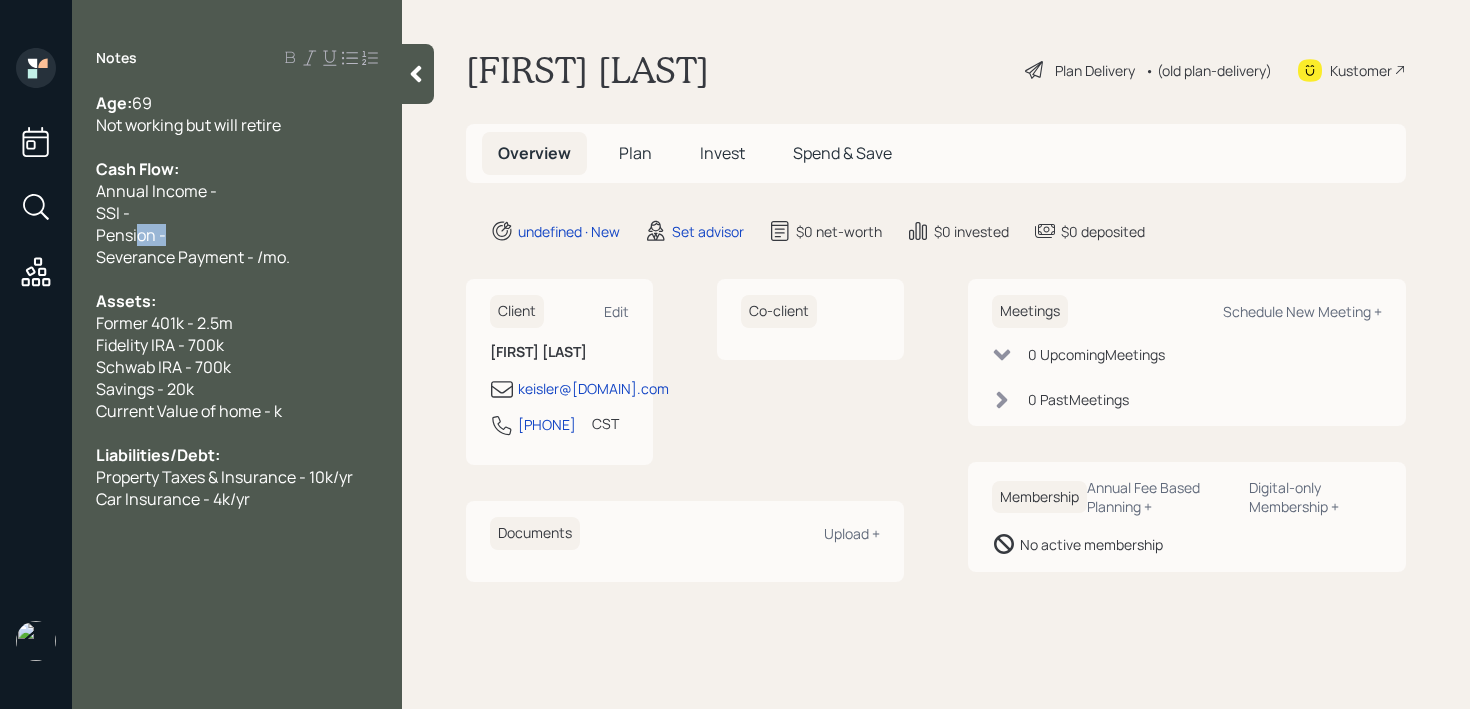 drag, startPoint x: 222, startPoint y: 234, endPoint x: 135, endPoint y: 233, distance: 87.005745 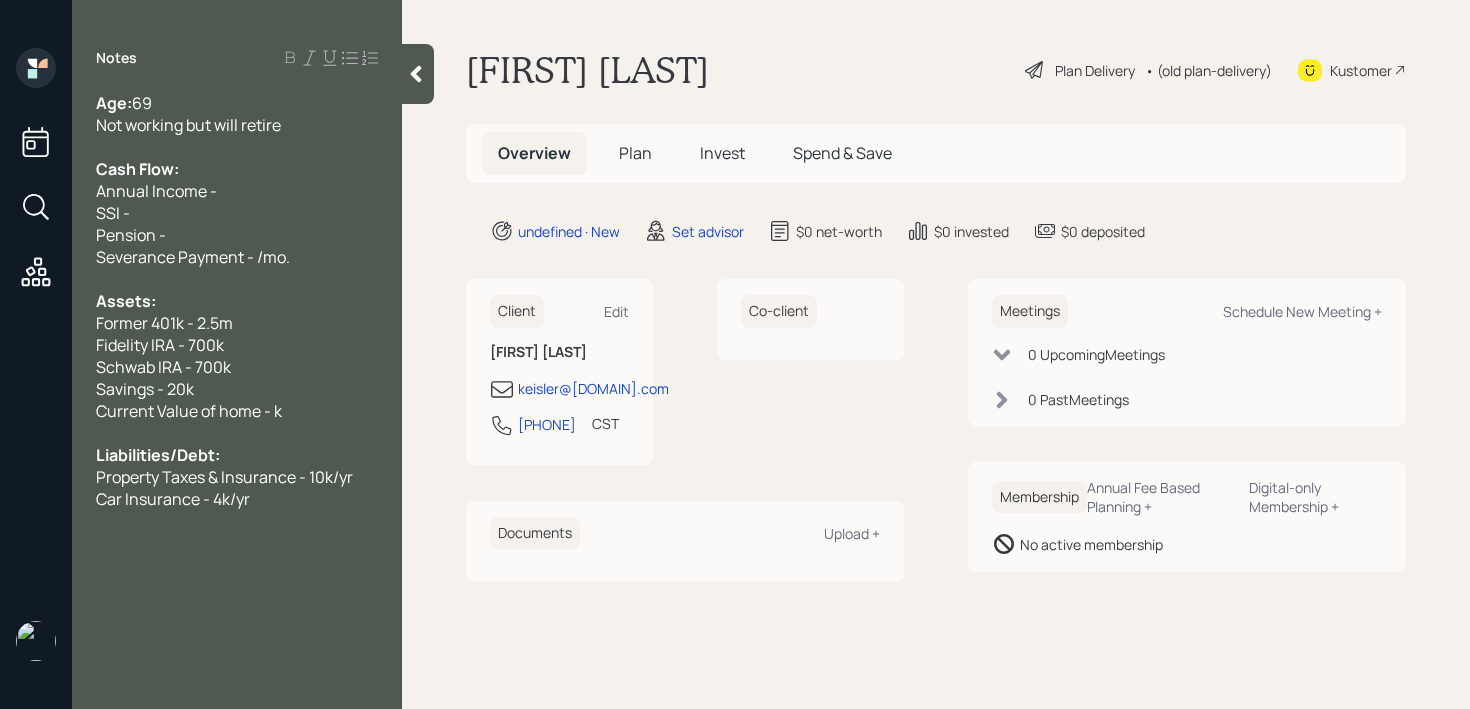 click on "Pension -" at bounding box center [237, 103] 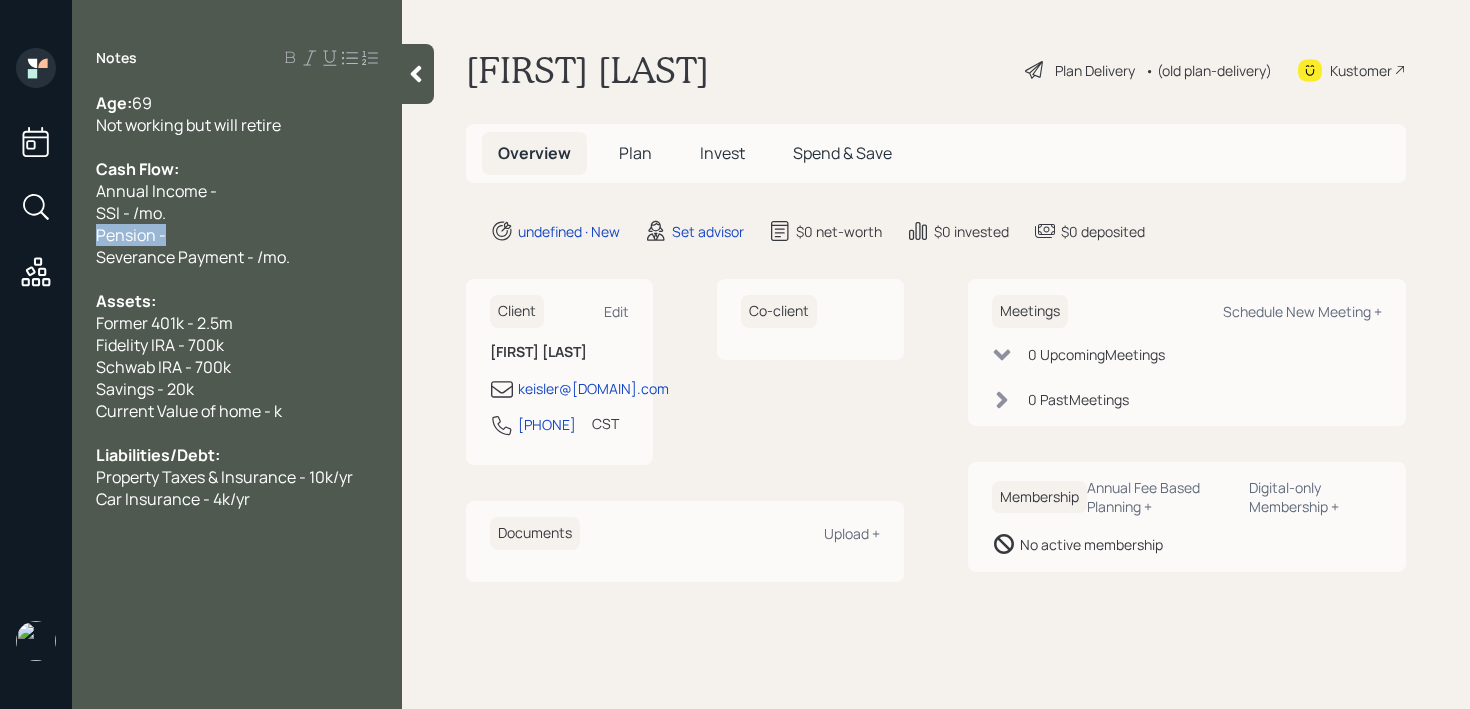 drag, startPoint x: 194, startPoint y: 226, endPoint x: 0, endPoint y: 226, distance: 194 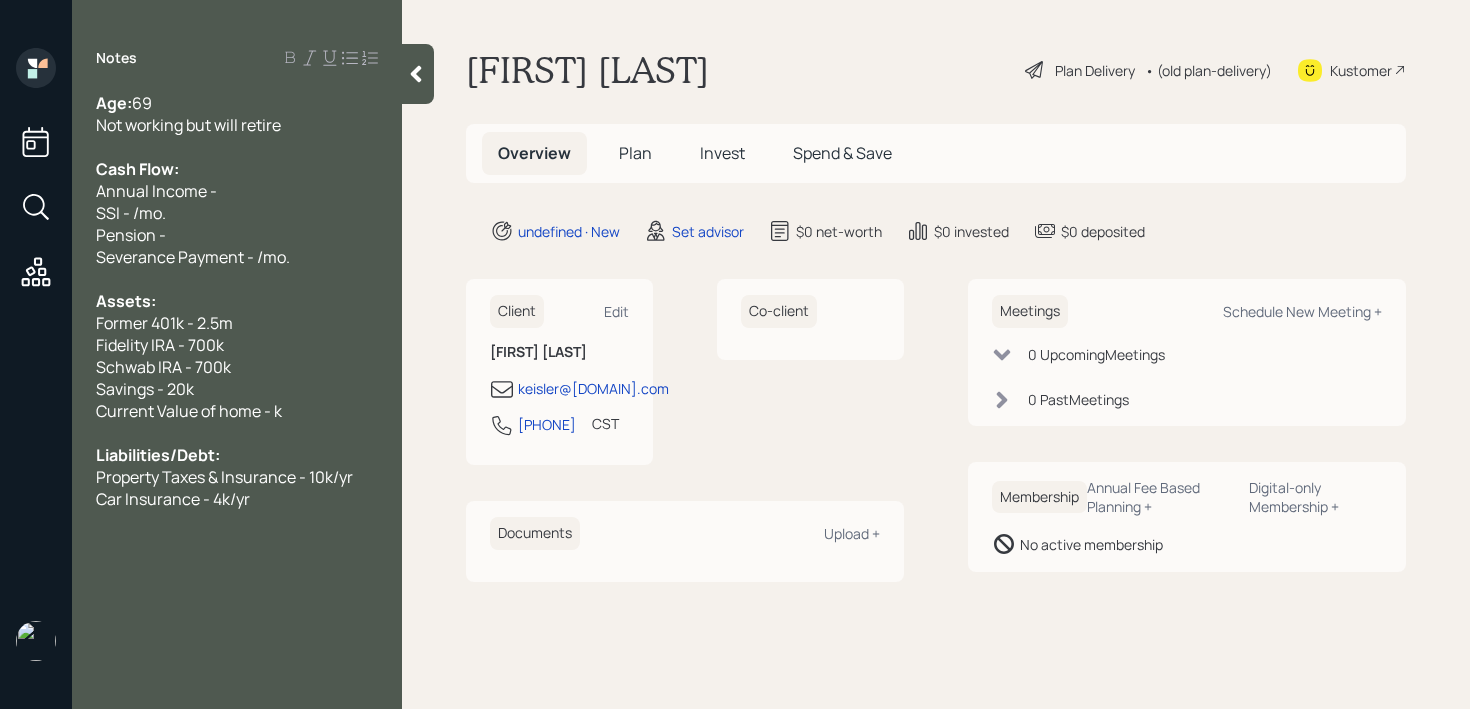 click on "Severance Payment - /mo." at bounding box center (114, 103) 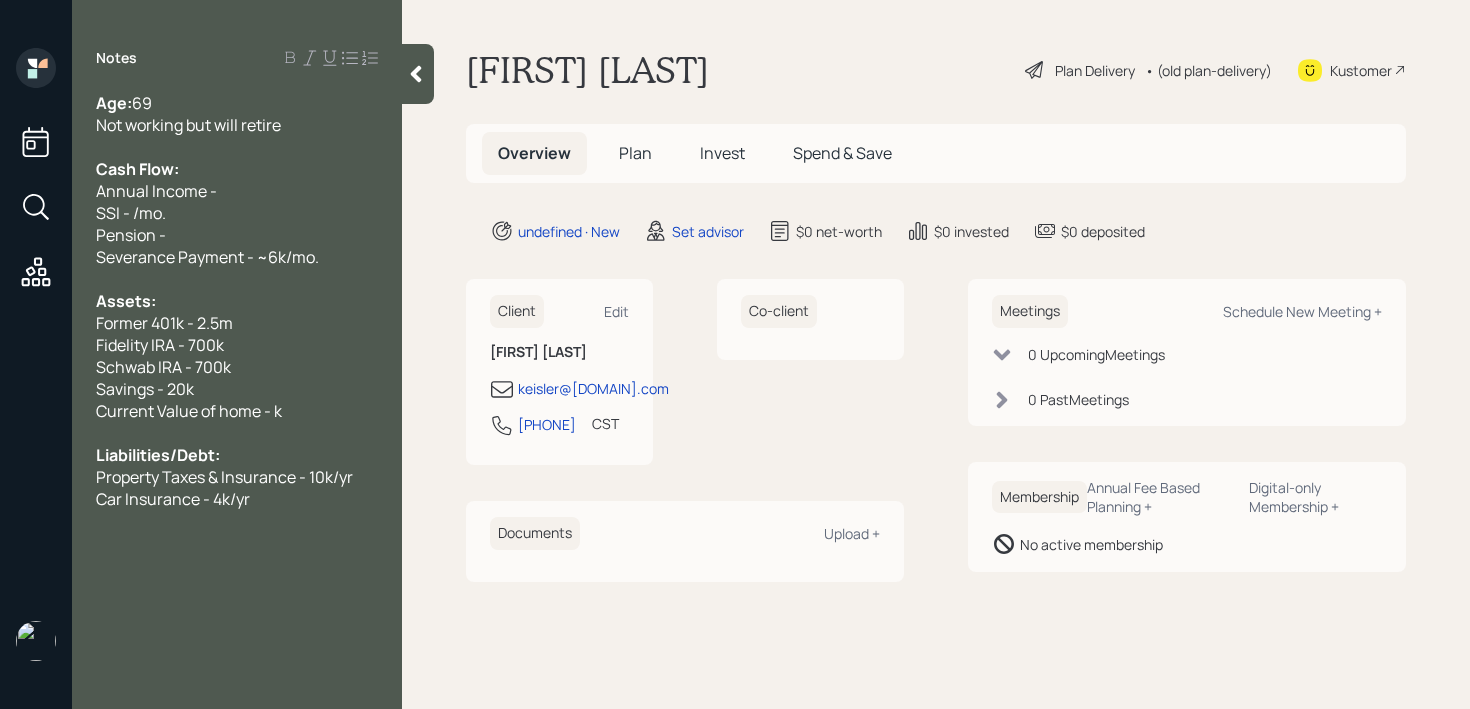click on "Severance Payment - ~6k/mo." at bounding box center [237, 103] 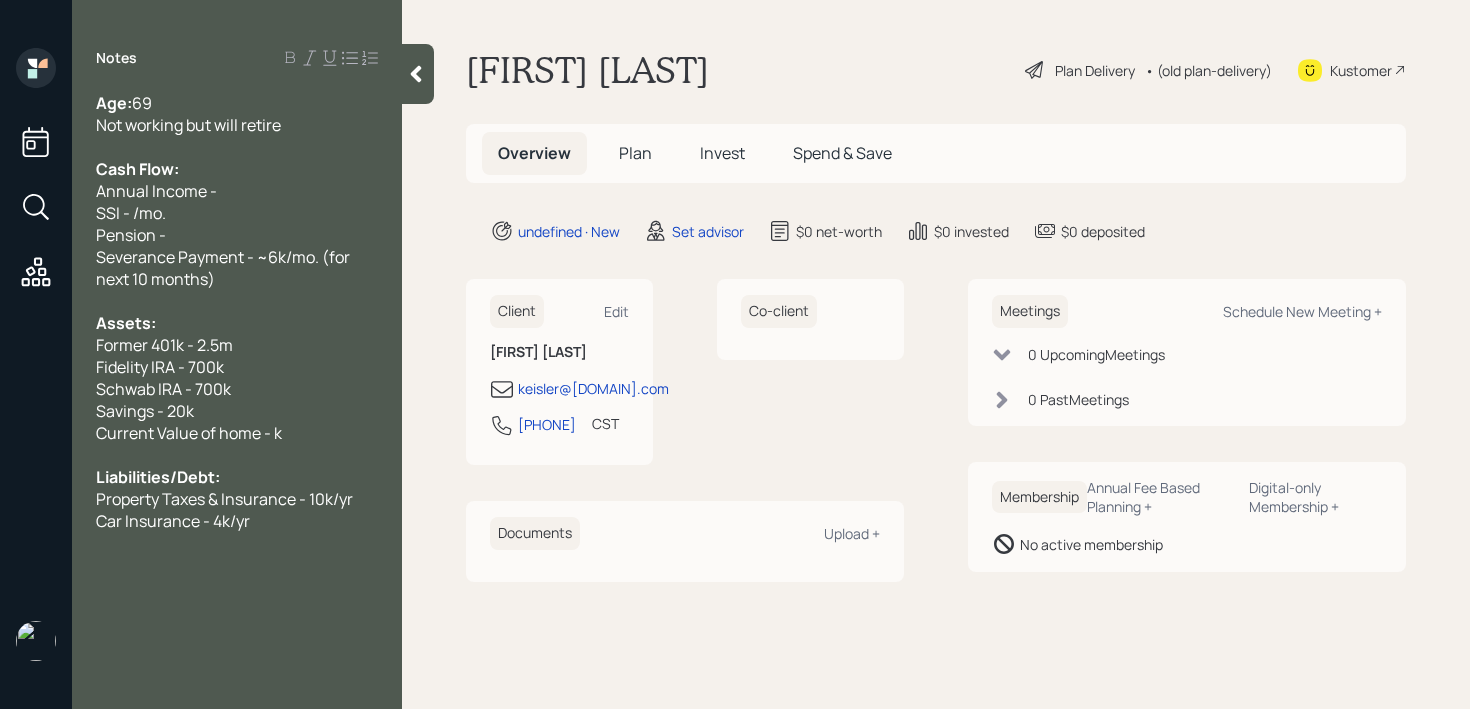 click on "Severance Payment - ~6k/mo. (for next 10 months)" at bounding box center [114, 103] 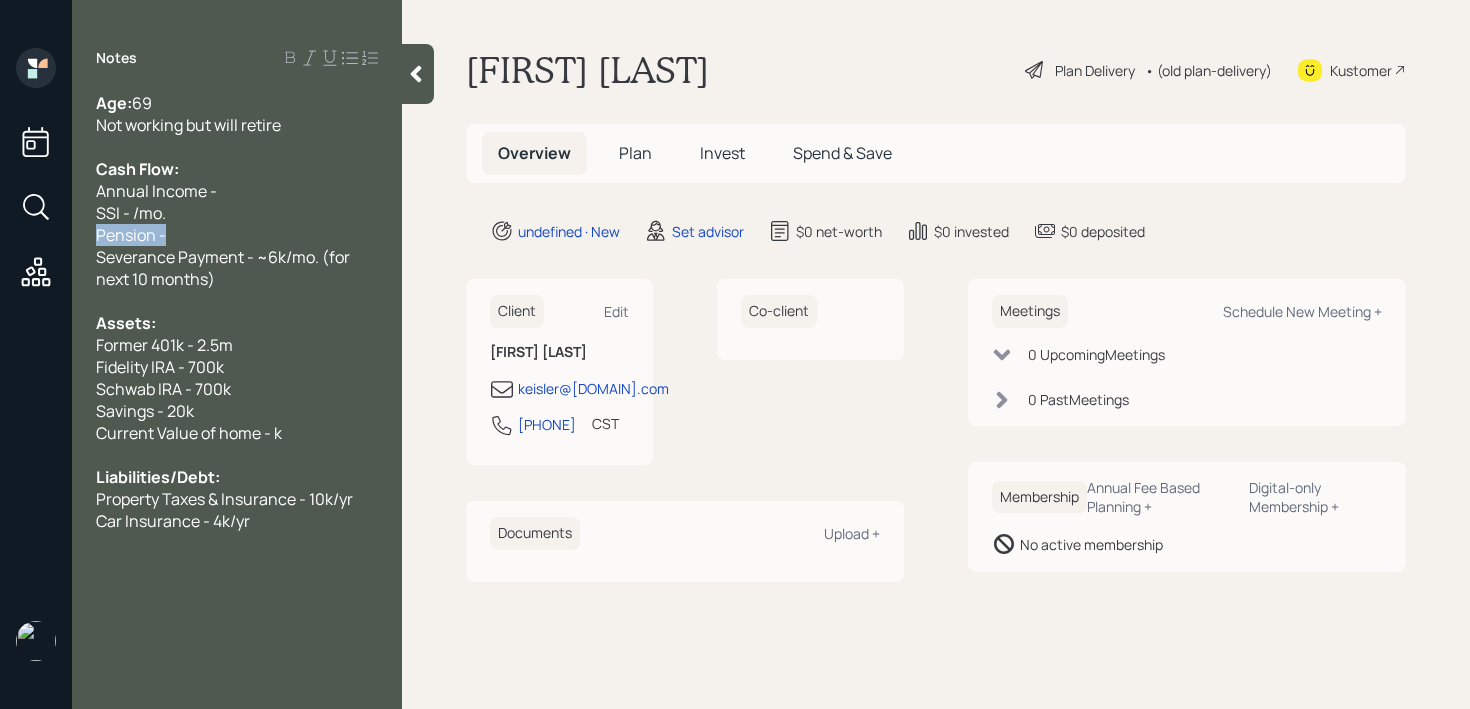 drag, startPoint x: 237, startPoint y: 237, endPoint x: 0, endPoint y: 237, distance: 237 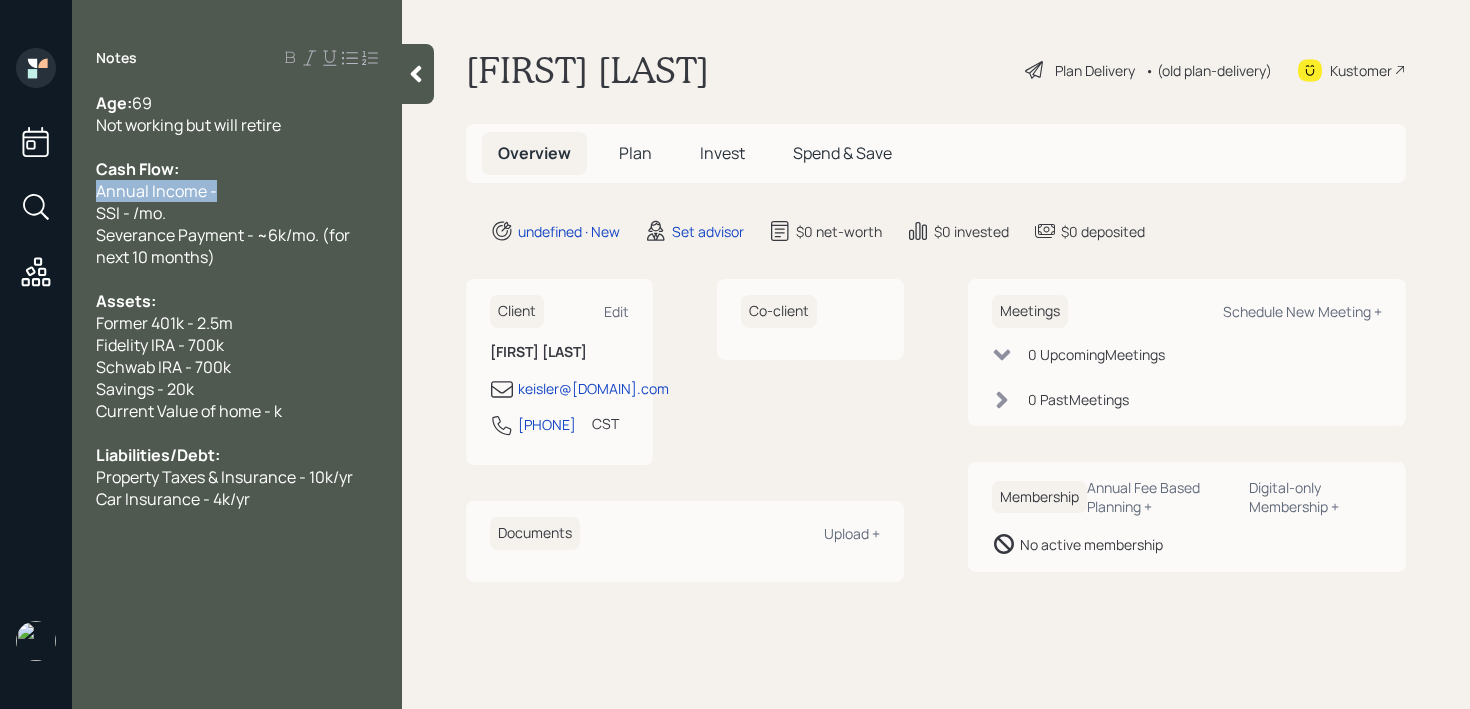 drag, startPoint x: 283, startPoint y: 181, endPoint x: 38, endPoint y: 182, distance: 245.00204 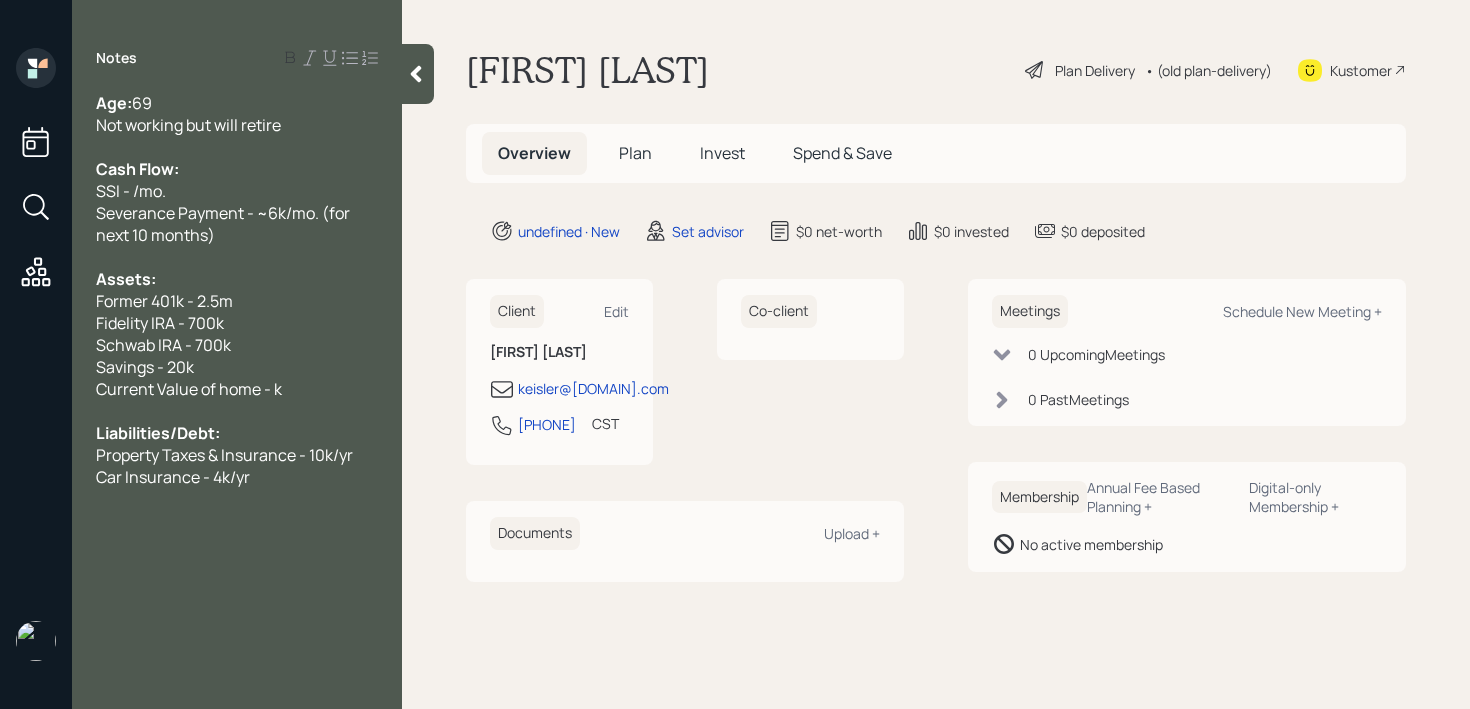 click on "SSI - /mo." at bounding box center (114, 103) 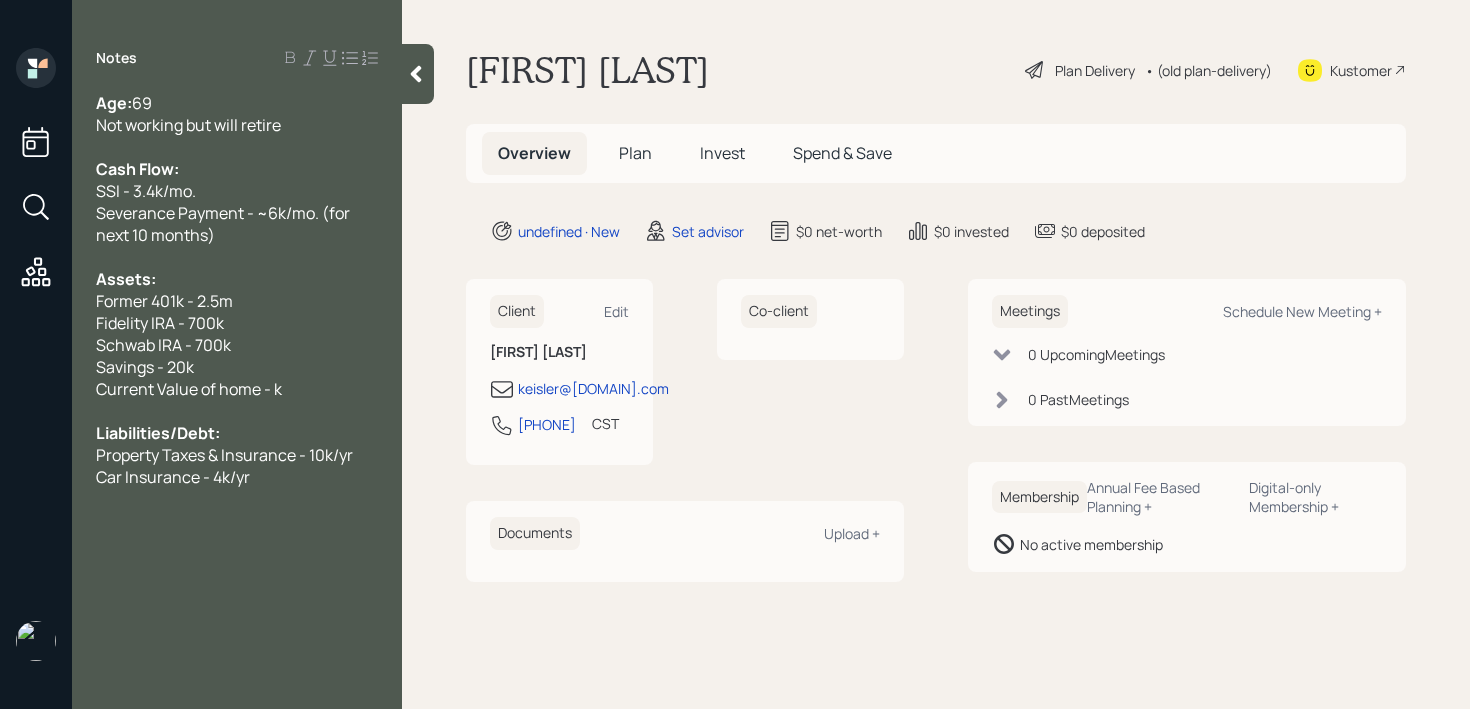 click on "Not working but will retire" at bounding box center [237, 103] 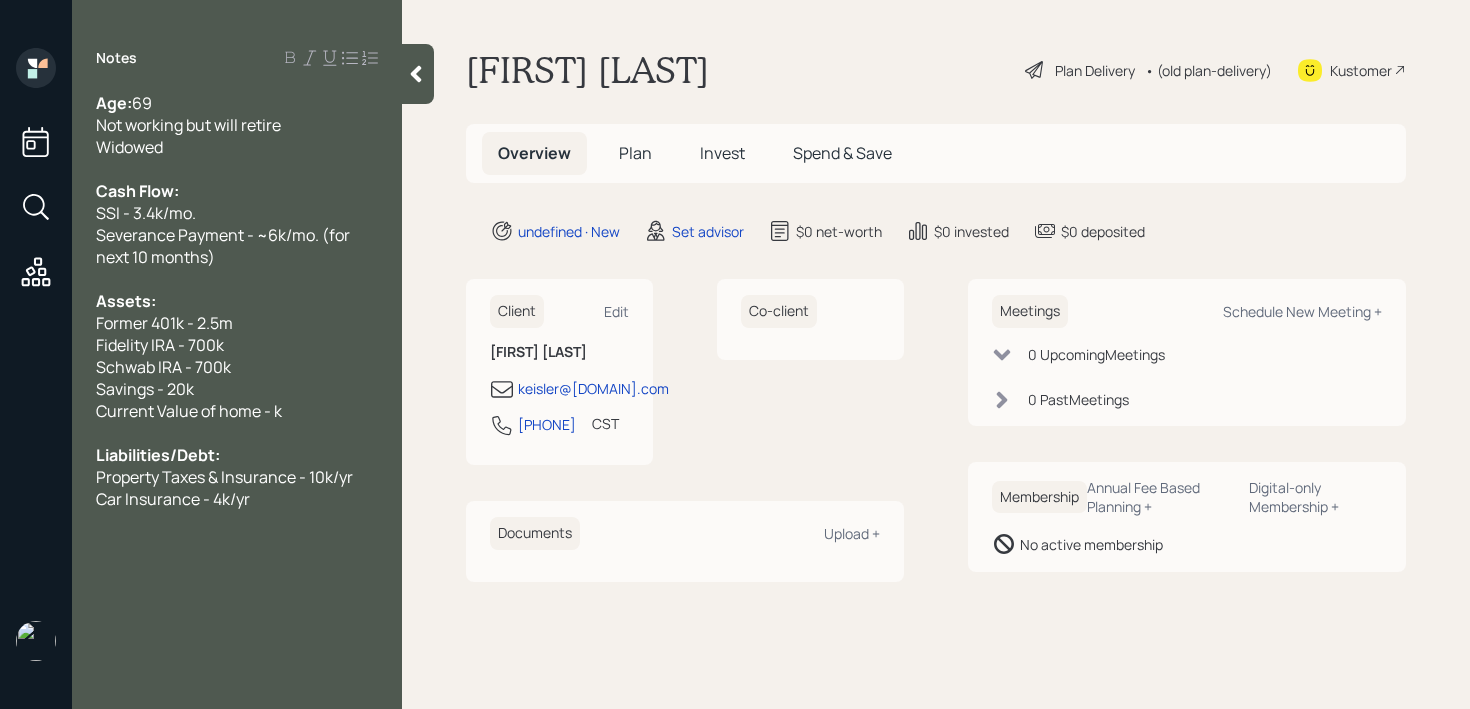 click on "Car Insurance - 4k/yr" at bounding box center [237, 103] 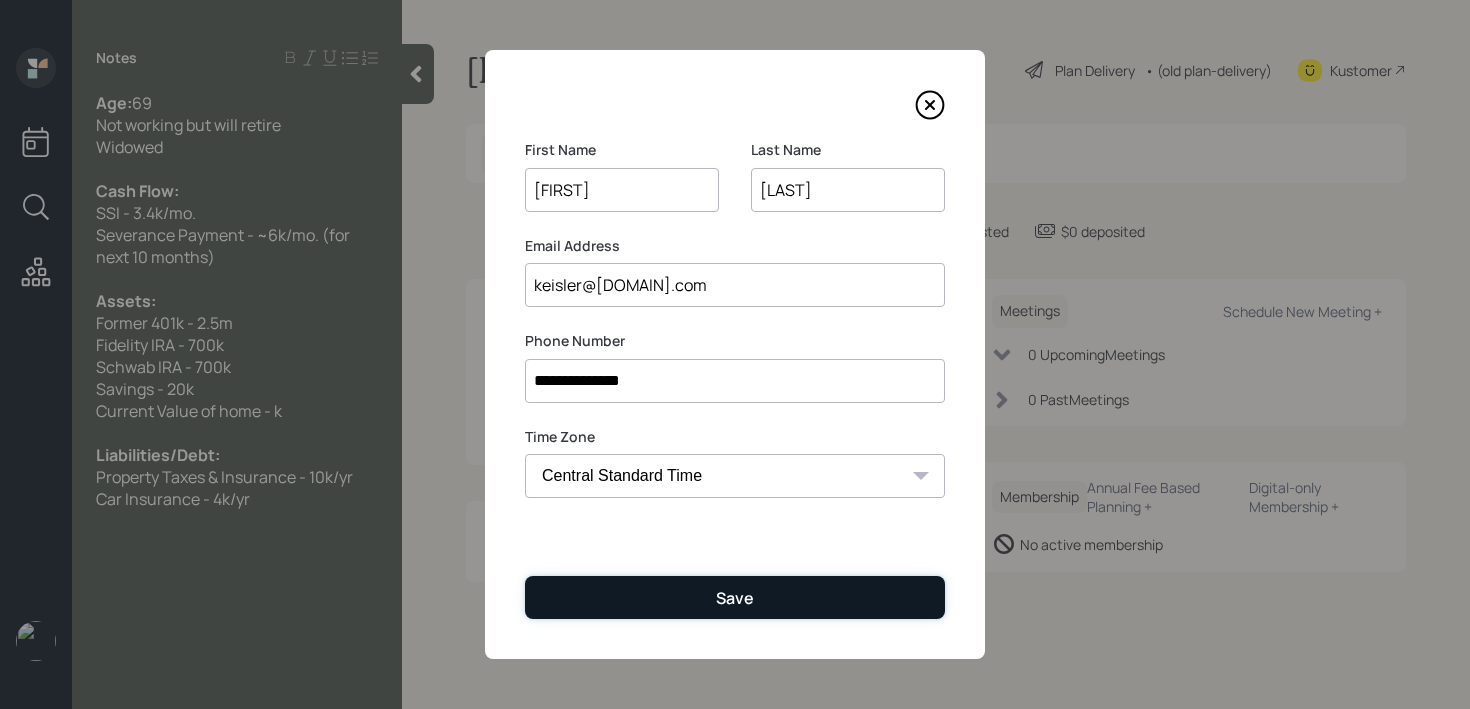 click on "Save" at bounding box center (735, 597) 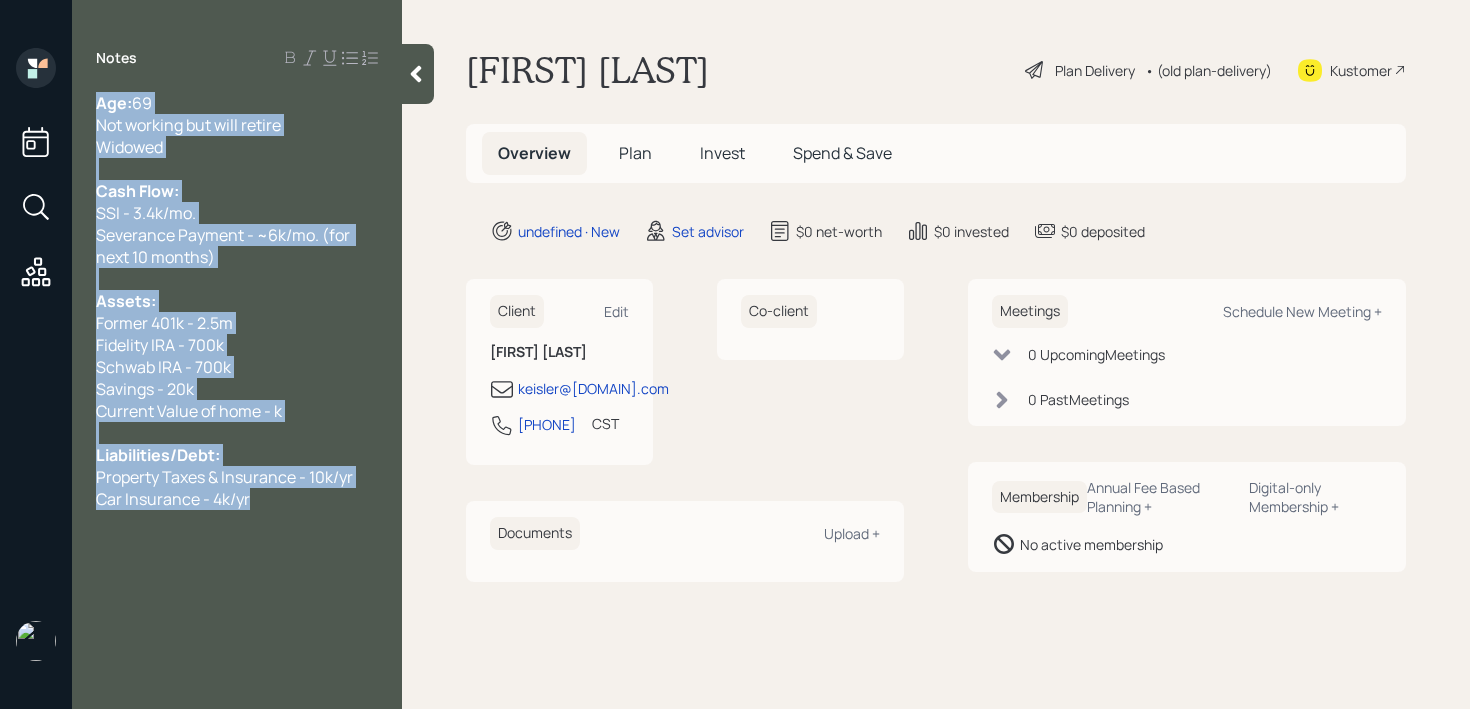 drag, startPoint x: 262, startPoint y: 509, endPoint x: 64, endPoint y: 99, distance: 455.3065 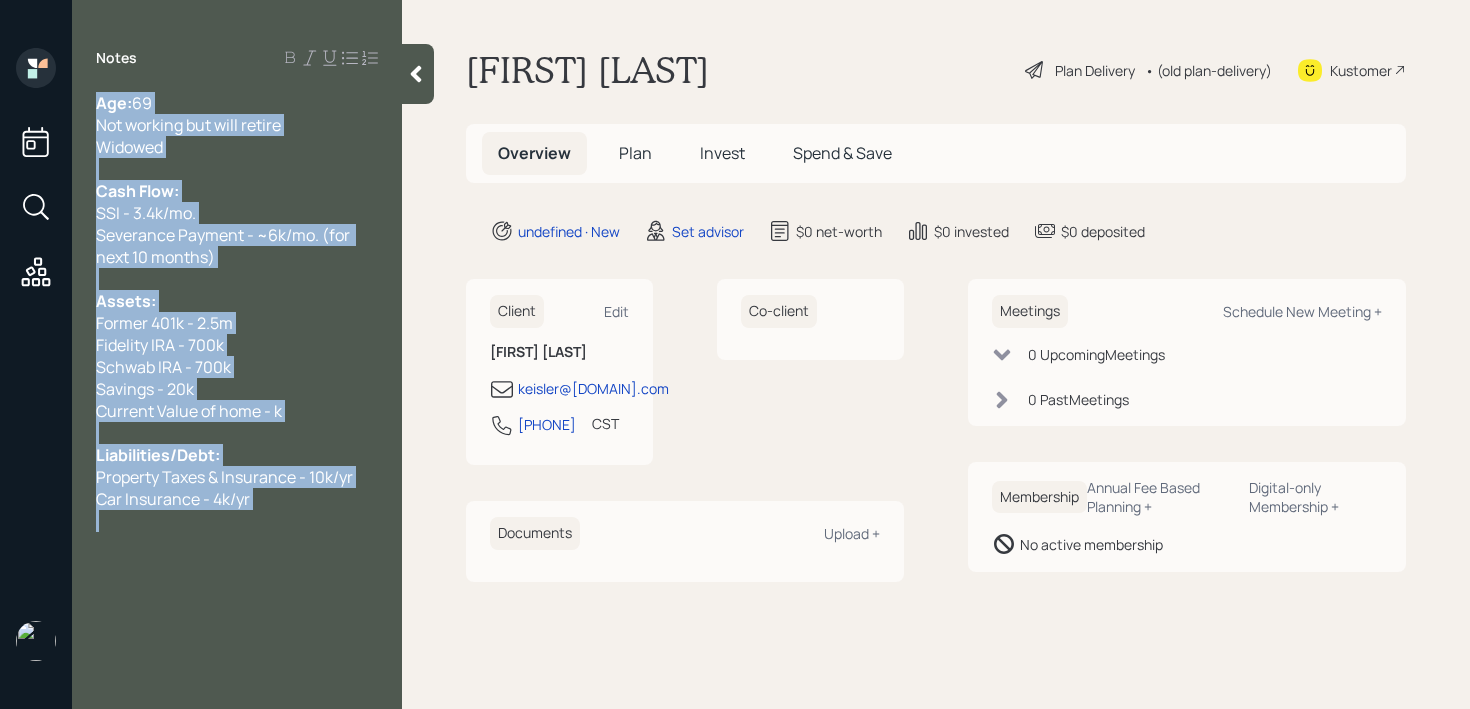 copy on "Age:  [AGE] Not working but will retire Widowed  Cash Flow: SSI - [AMOUNT]/mo. Severance Payment - ~[AMOUNT]/mo. (for next 10 months) Assets: Former 401k - [AMOUNT] Fidelity IRA - [AMOUNT] Schwab IRA - [AMOUNT] Savings - [AMOUNT] Current Value of home - k Liabilities/Debt: Property Taxes & Insurance - [AMOUNT]/yr Car Insurance - [AMOUNT]/yr" 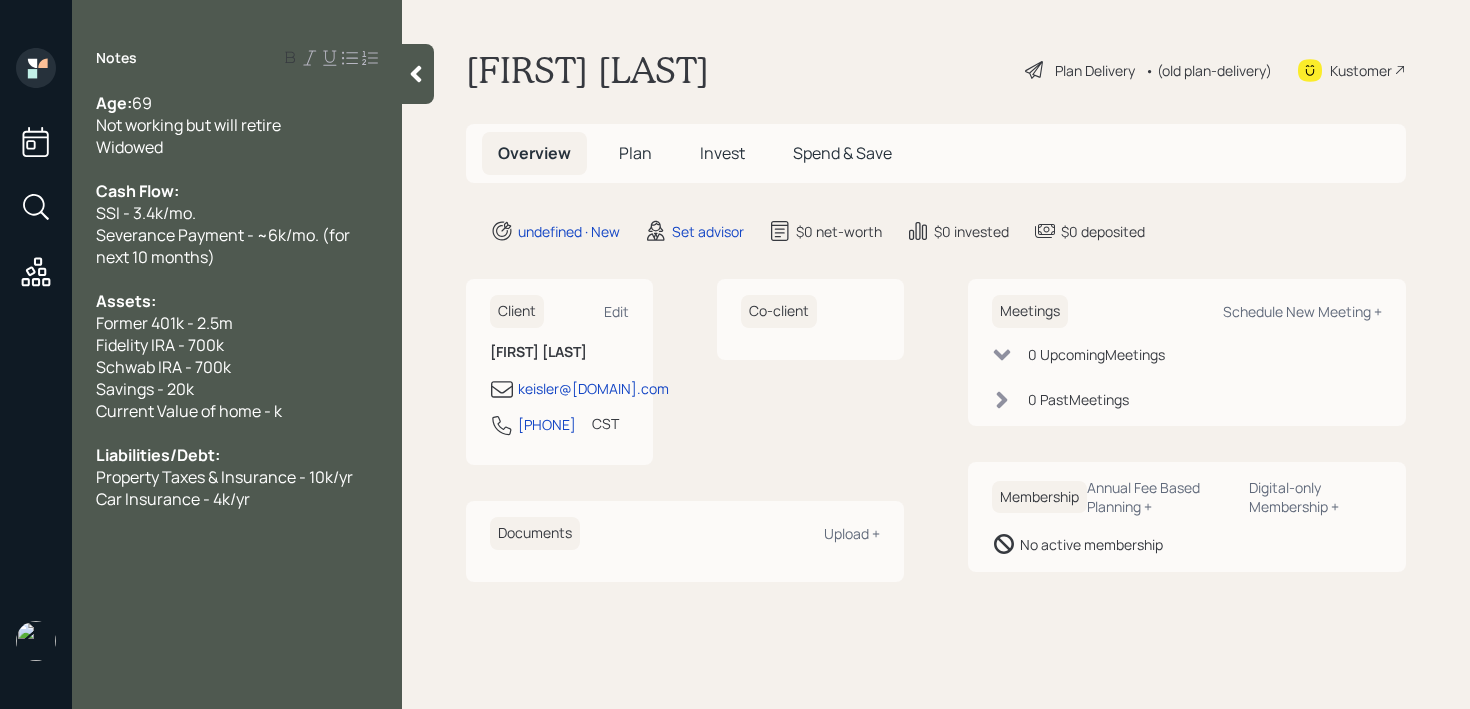 click on "[LAST] [LAST] Plan Delivery • (old plan-delivery) Kustomer Overview Plan Invest Spend & Save undefined · New Set advisor $0 net-worth $0 invested $0 deposited Client Edit [LAST] [LAST] [EMAIL] [PHONE] CST Currently 2:07 PM Co-client Documents Upload + Meetings Schedule New Meeting + 0 Upcoming Meetings 0 Past Meetings Membership Annual Fee Based Planning + Digital-only Membership + No active membership" at bounding box center [936, 354] 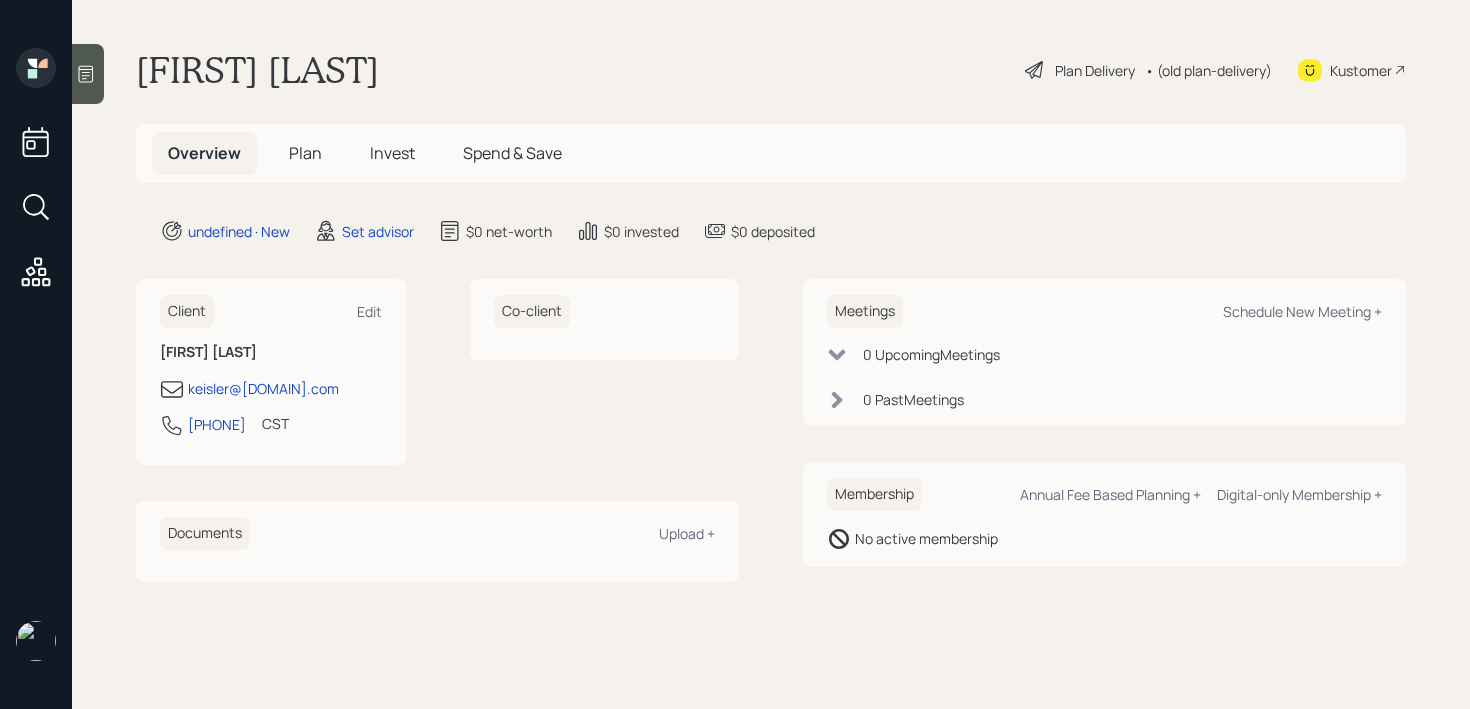 click at bounding box center [86, 74] 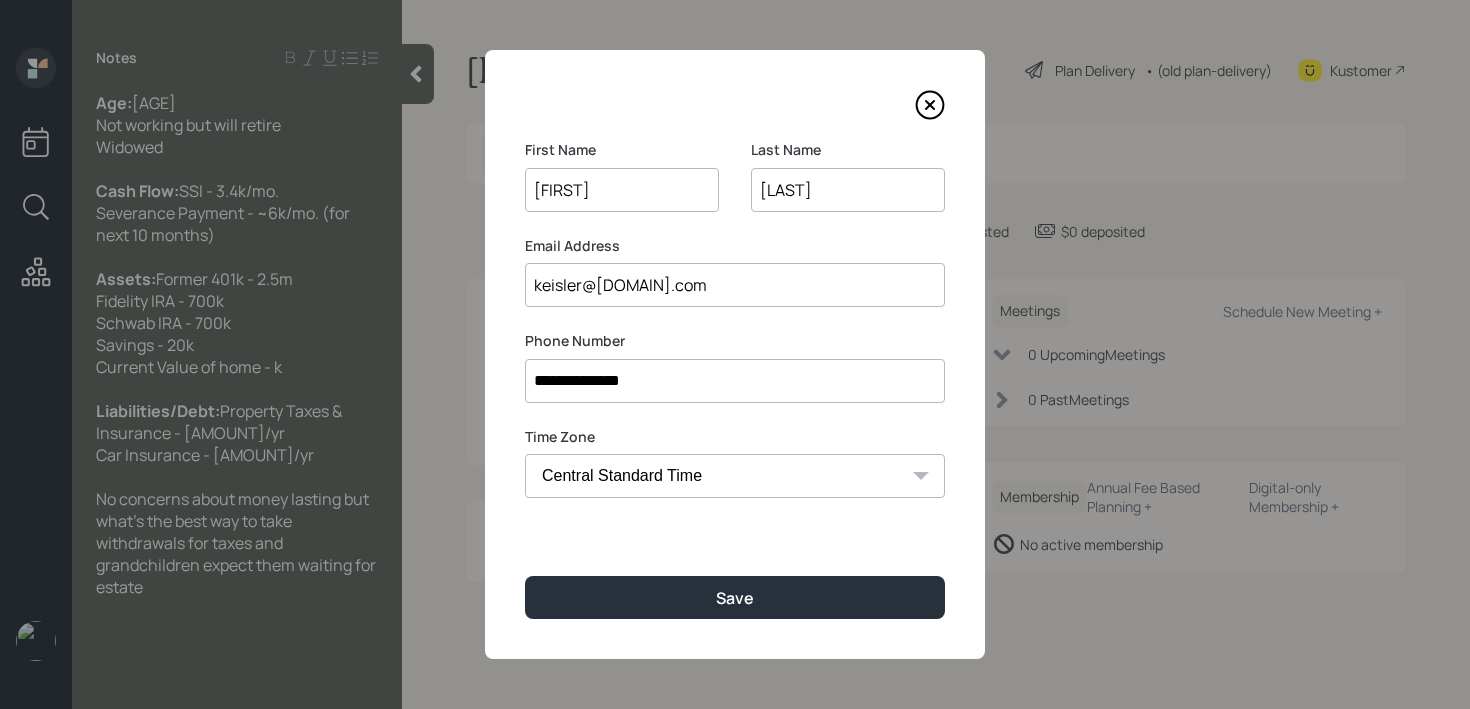 click at bounding box center [930, 105] 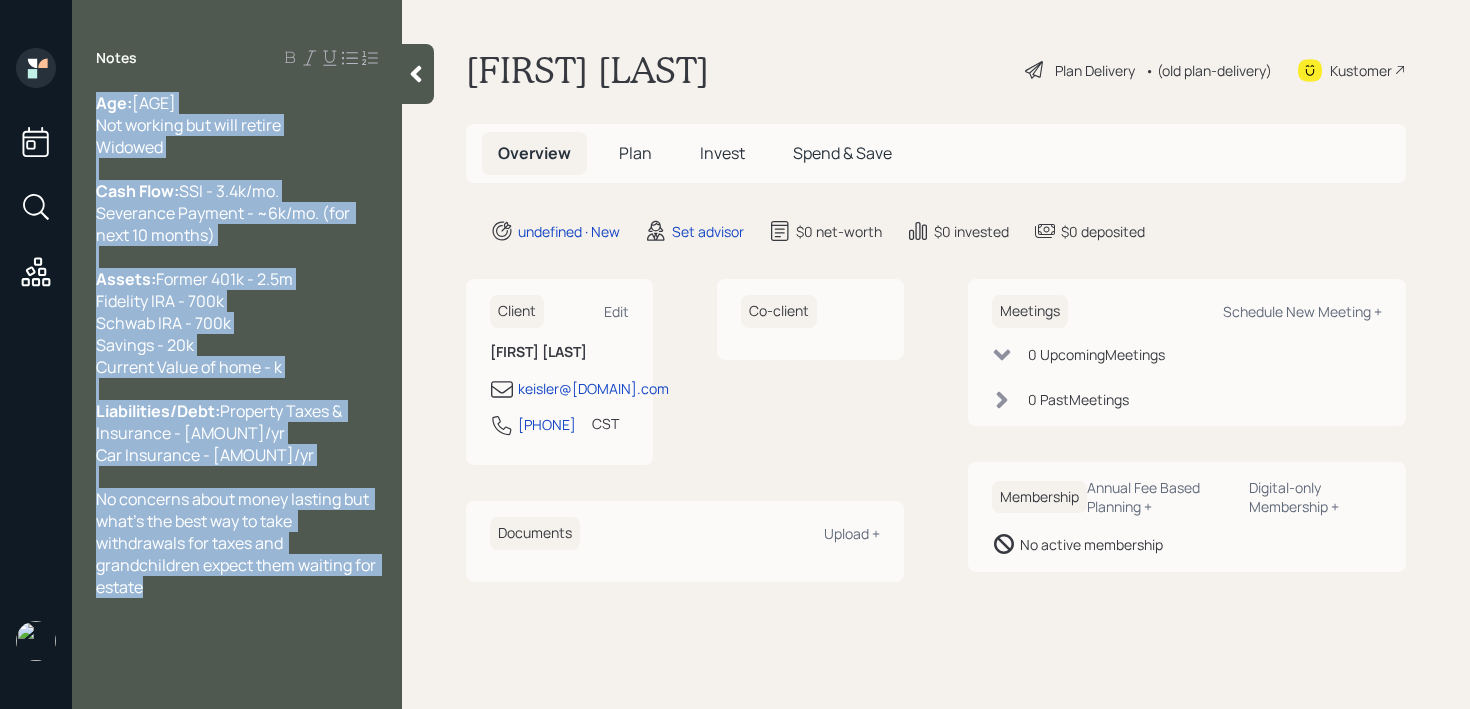 drag, startPoint x: 147, startPoint y: 619, endPoint x: 80, endPoint y: 42, distance: 580.87695 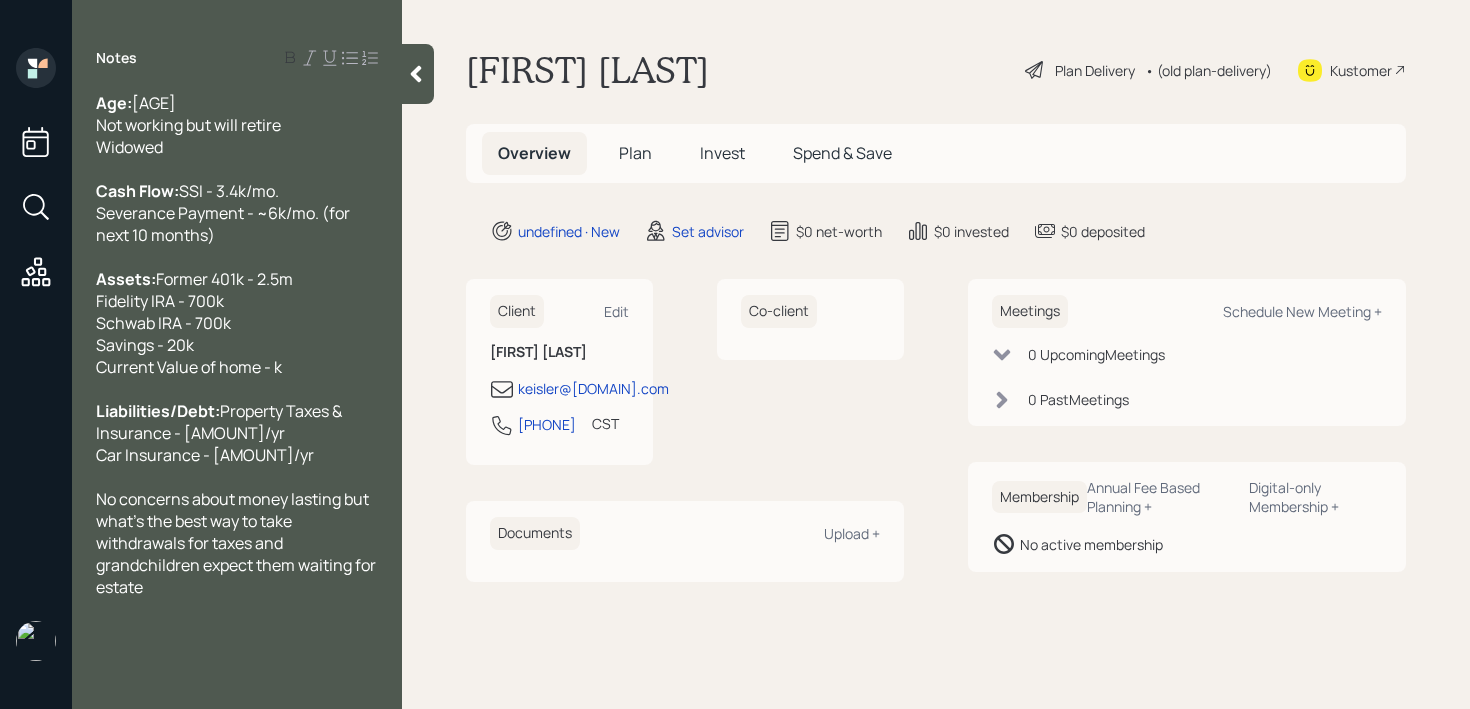 click on "Co-client" at bounding box center [810, 372] 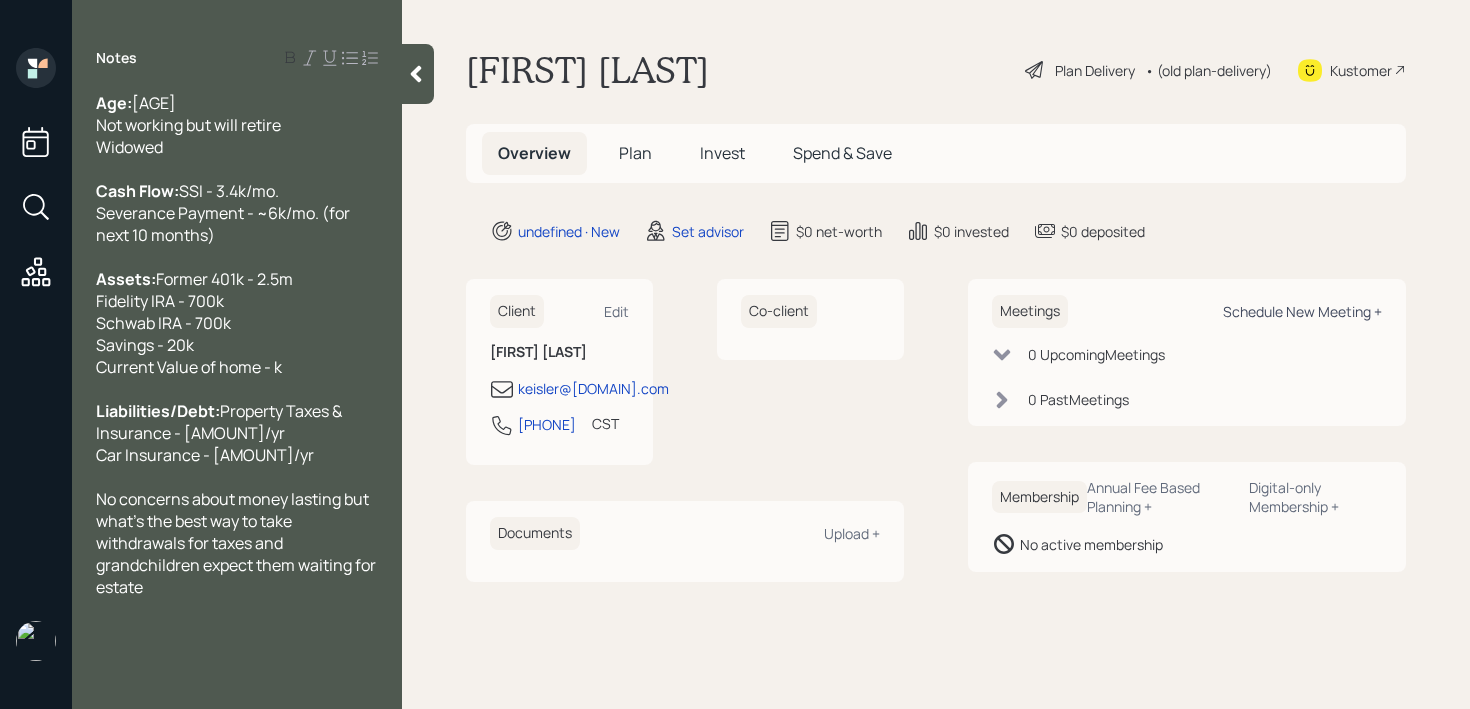 click on "Schedule New Meeting +" at bounding box center (616, 311) 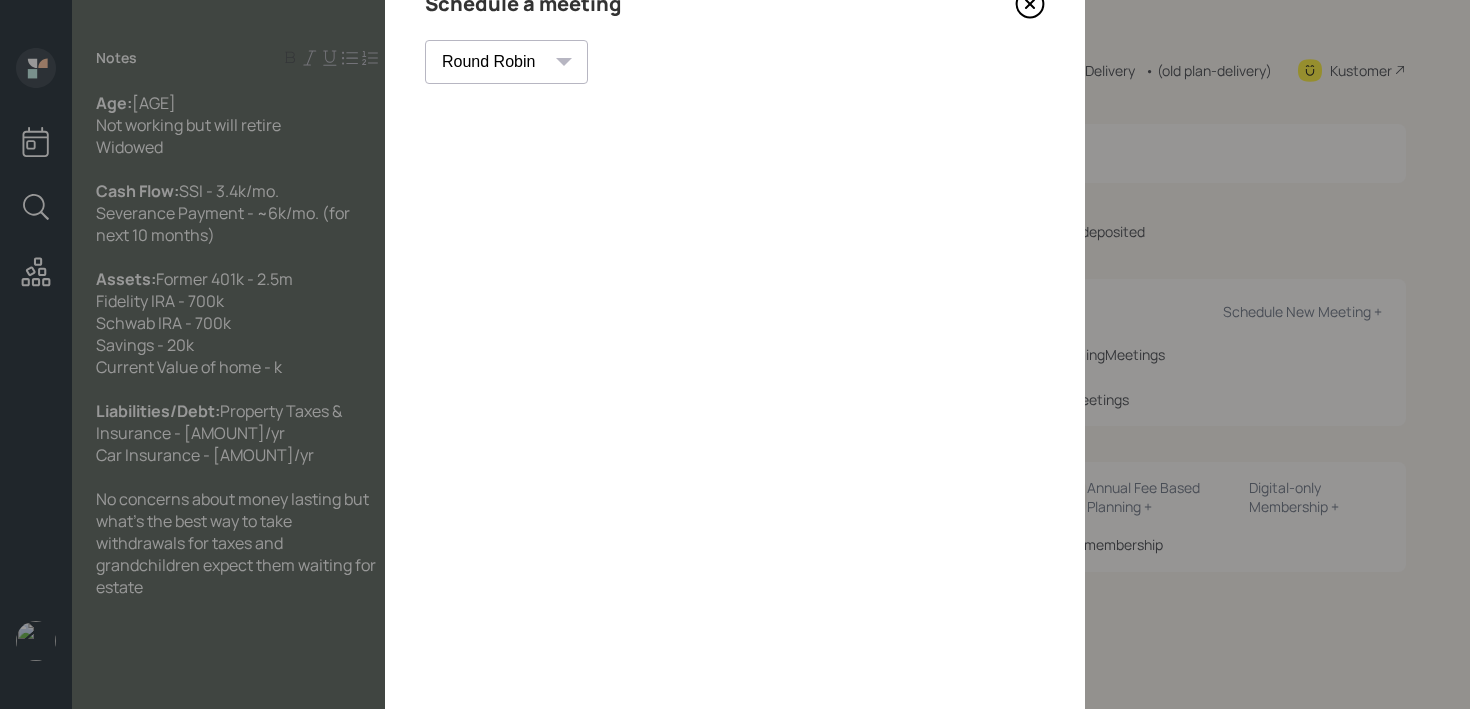 scroll, scrollTop: 51, scrollLeft: 0, axis: vertical 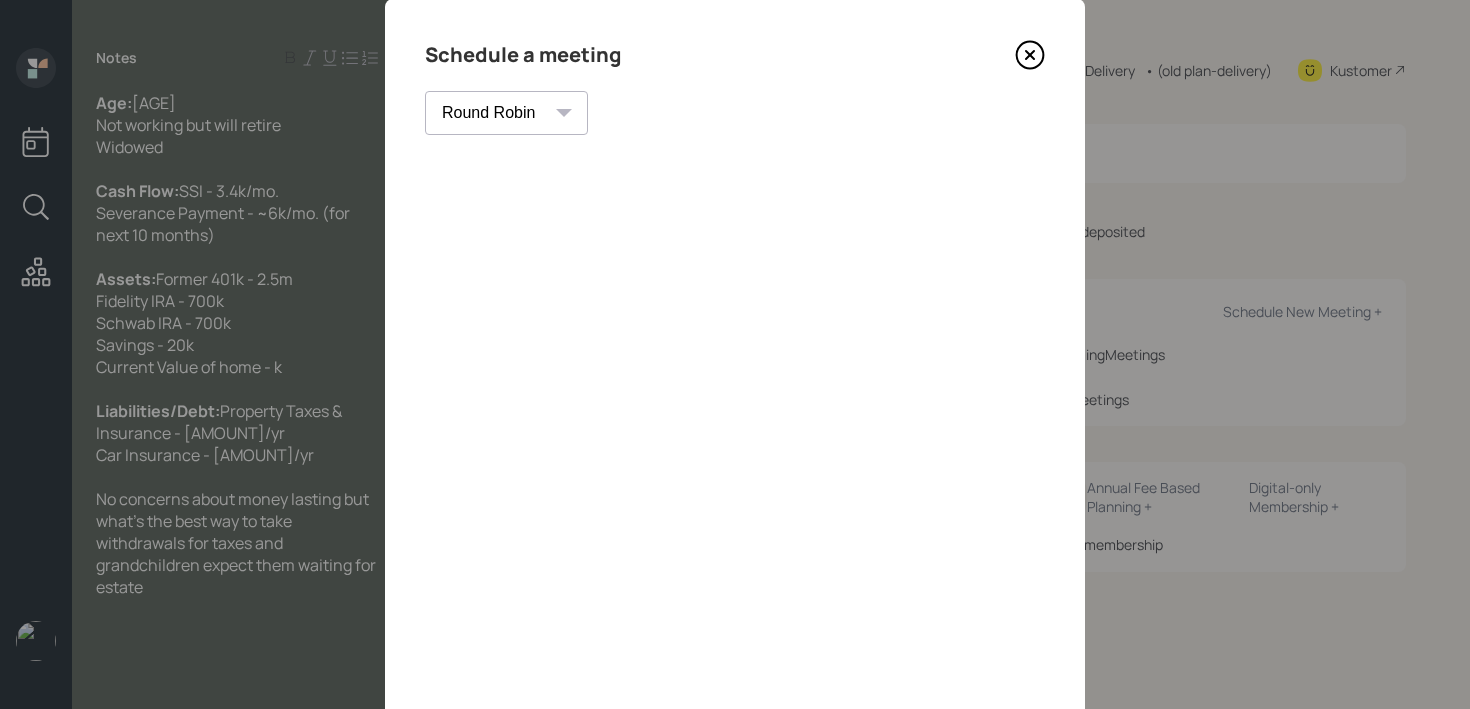 click at bounding box center [1030, 55] 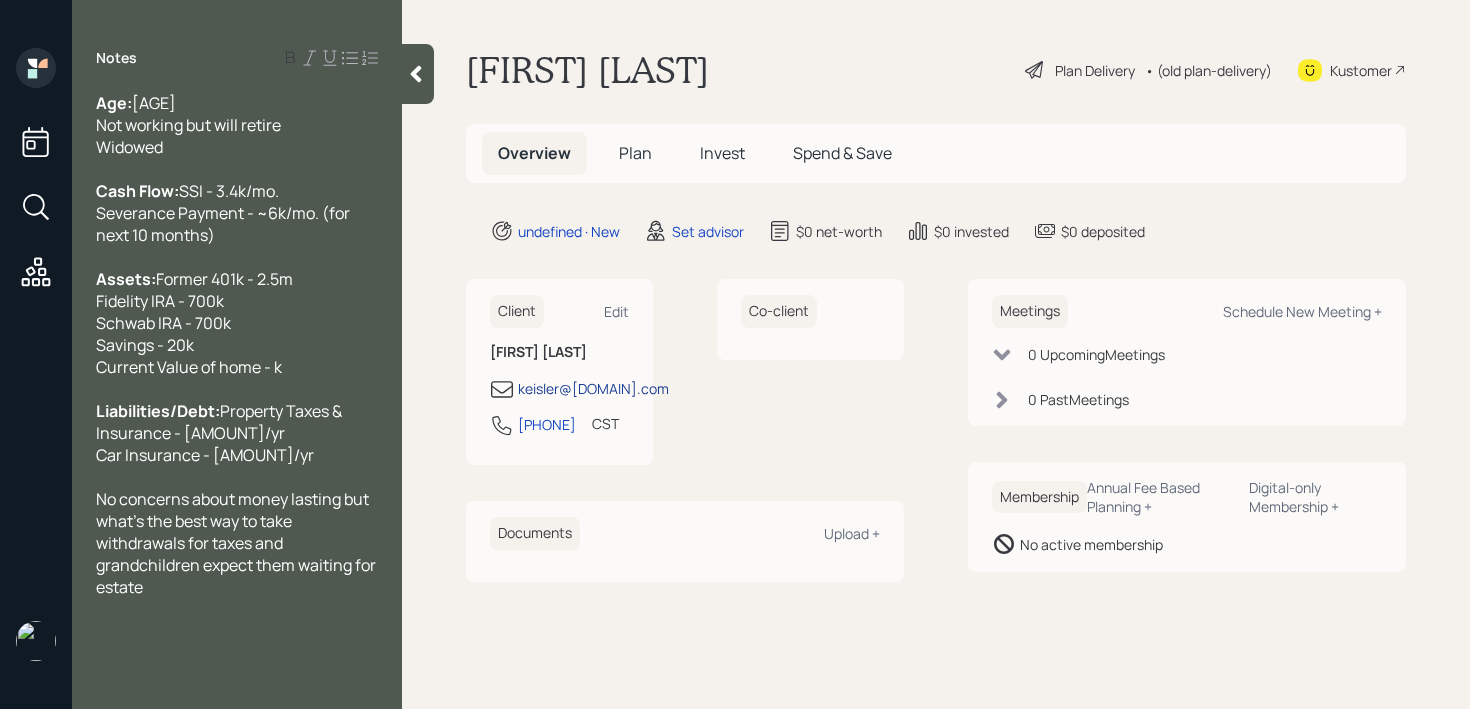 click on "keisler@[DOMAIN].com" at bounding box center [593, 388] 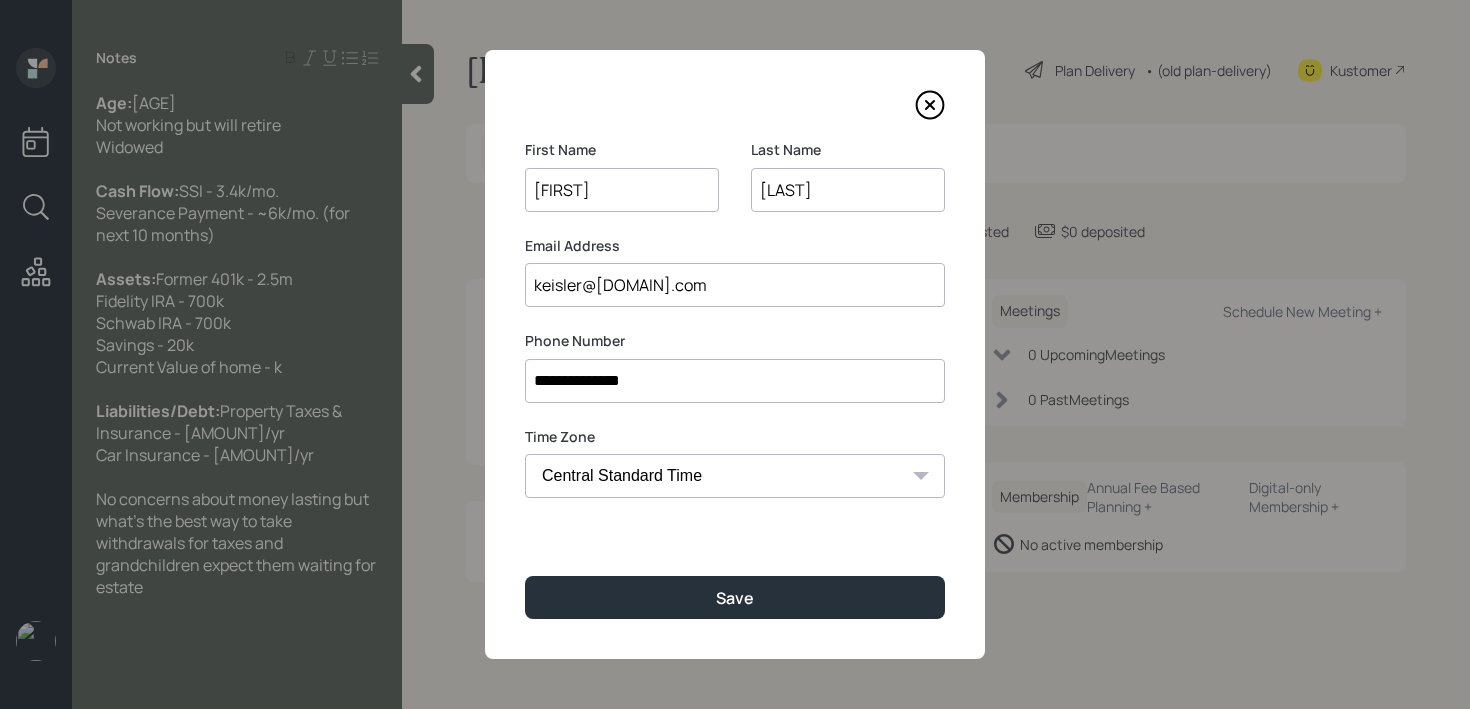 click on "keisler@[DOMAIN].com" at bounding box center (735, 285) 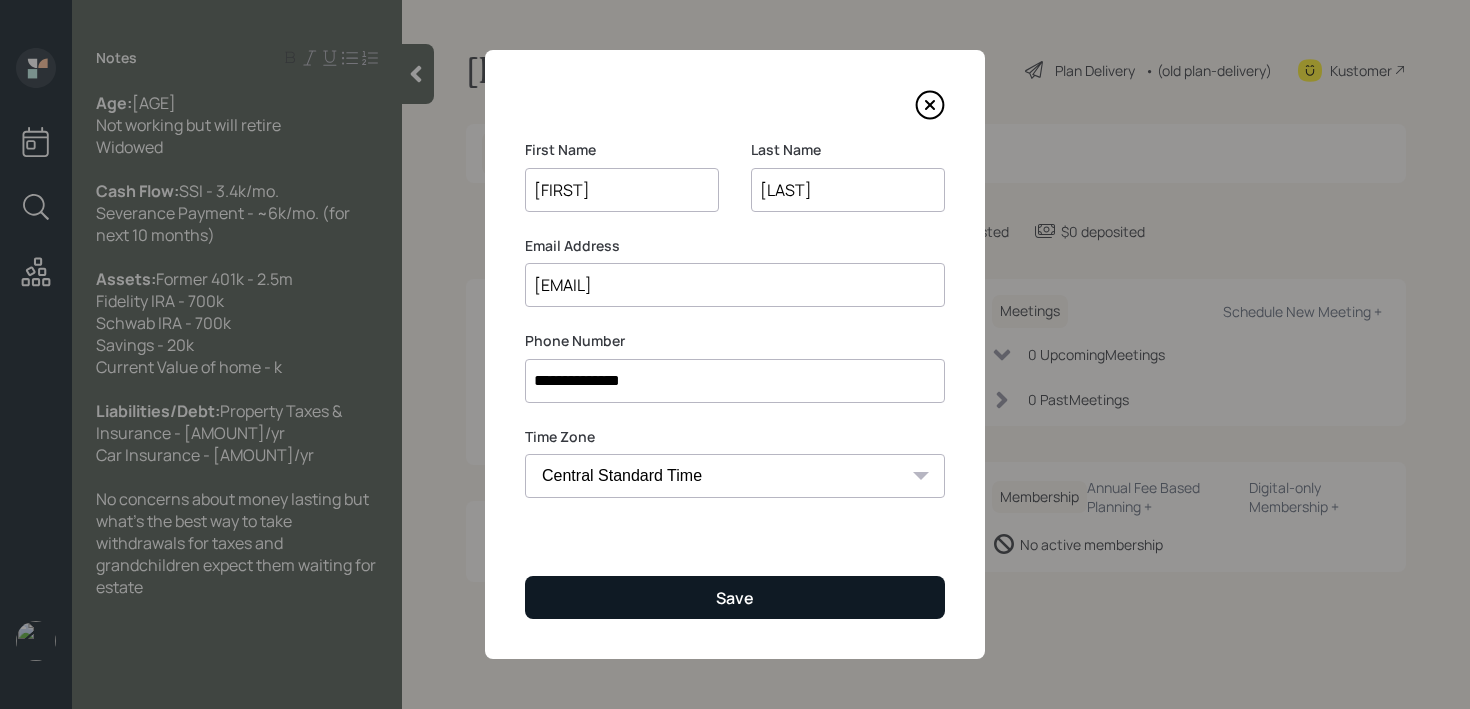 type on "[EMAIL]" 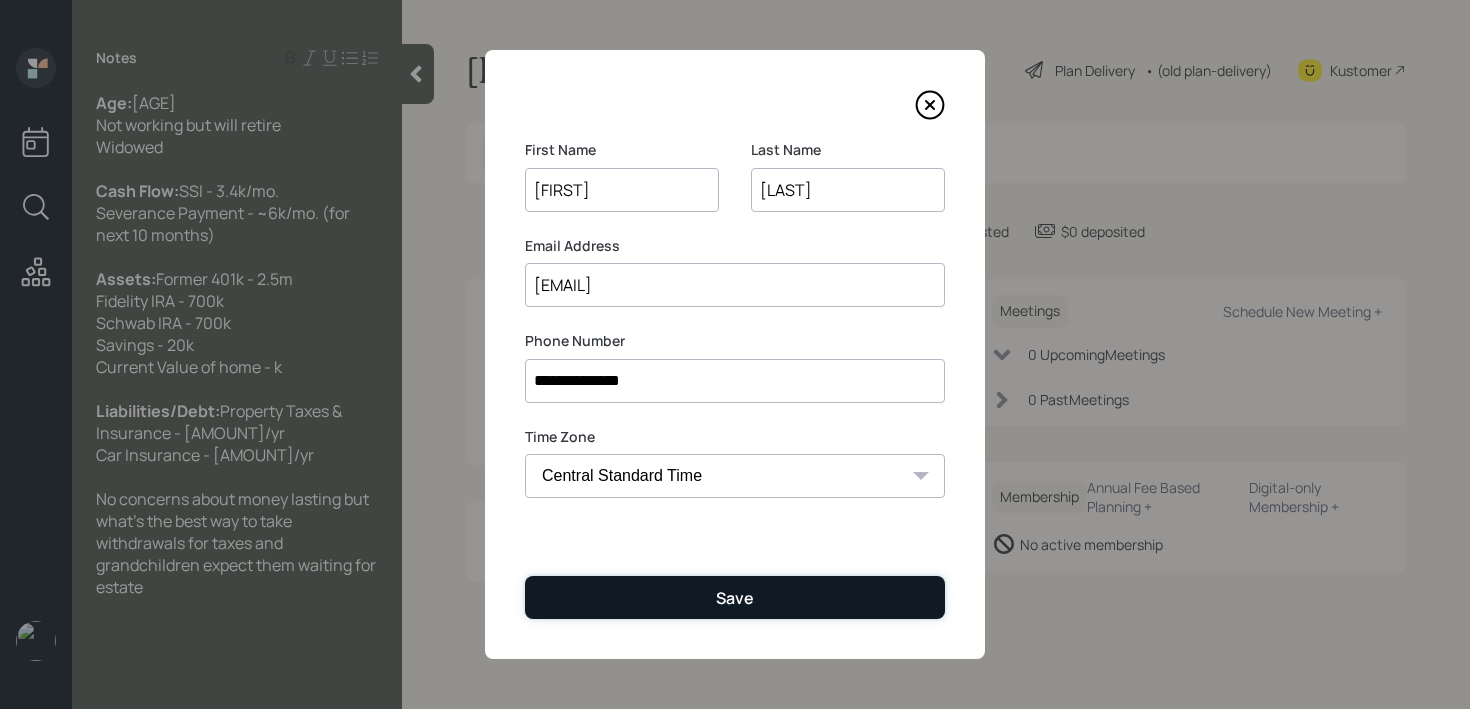 click on "Save" at bounding box center (735, 597) 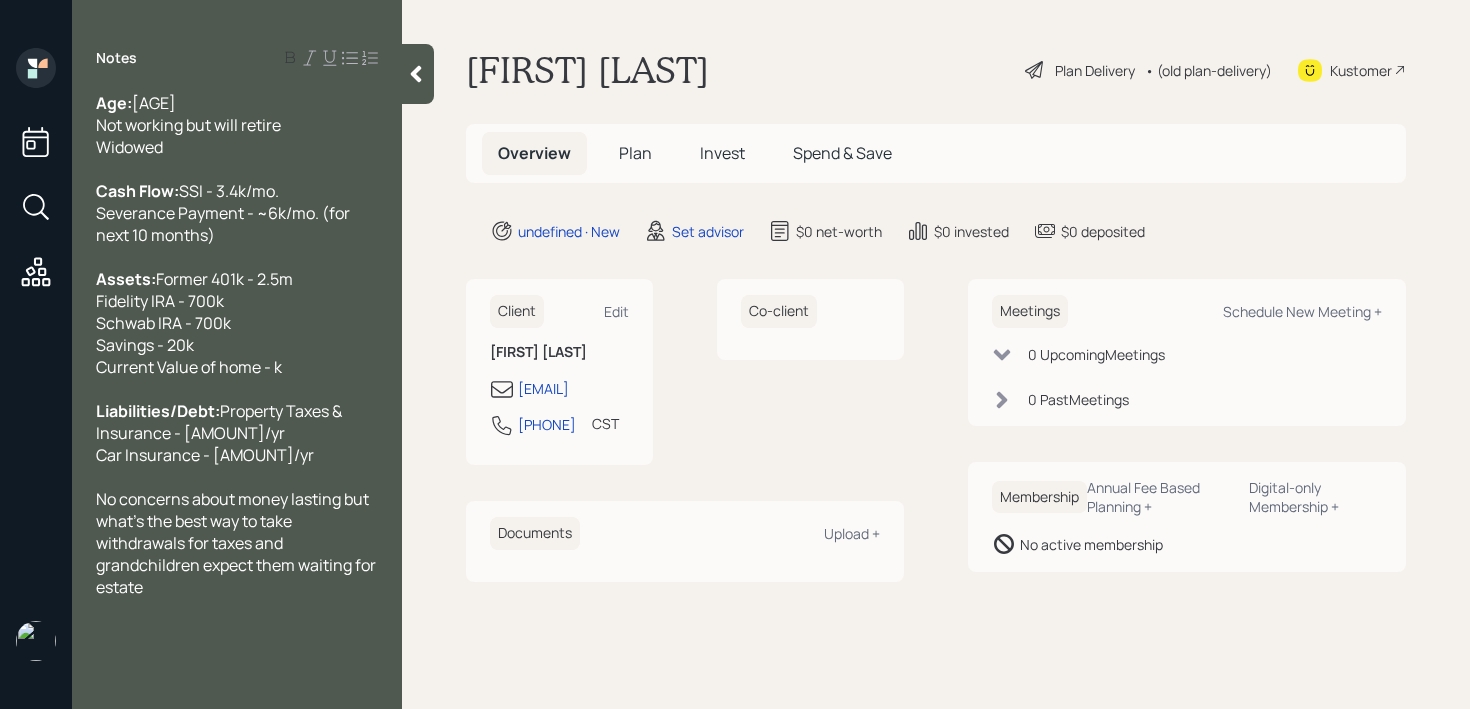 click on "No concerns about money lasting but what's the best way to take withdrawals for taxes and grandchildren expect them waiting for estate" at bounding box center (237, 125) 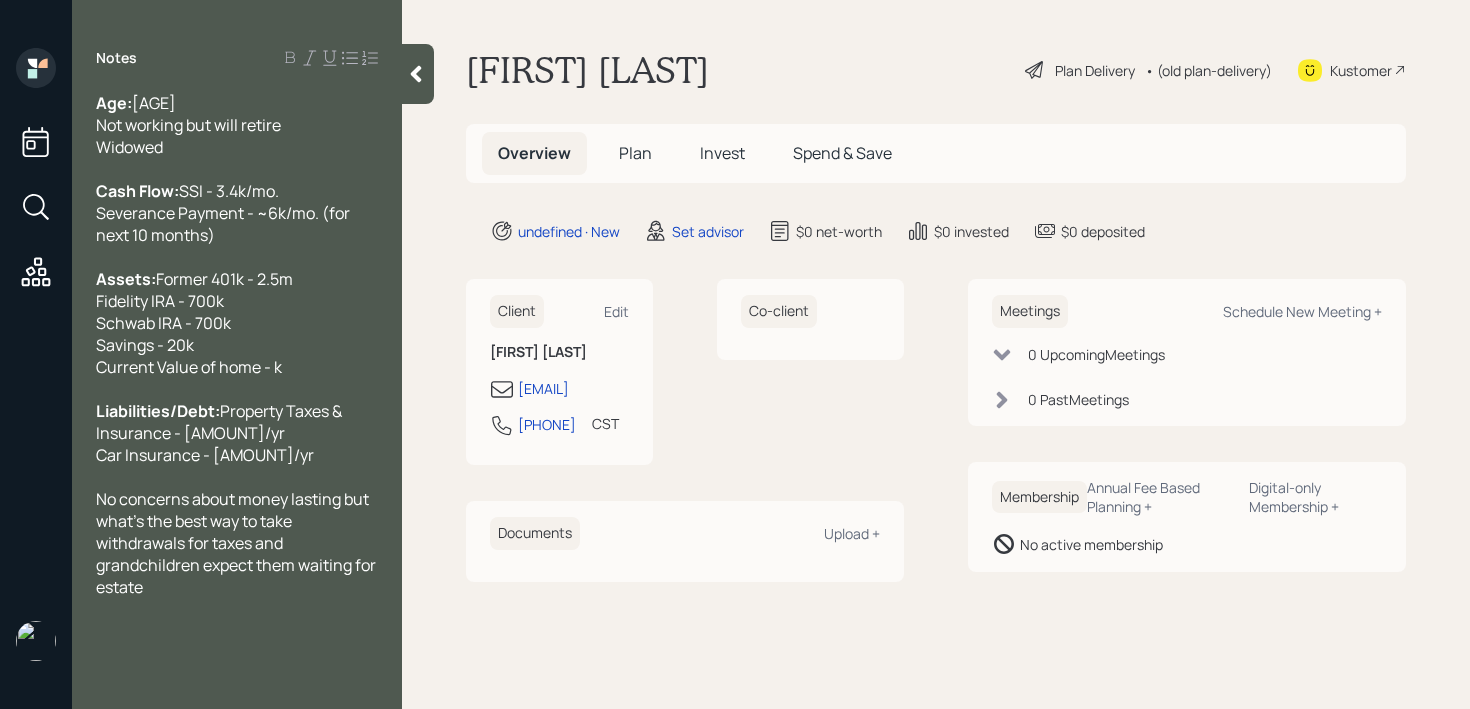 click on "Age:  [AGE]
Not working but will retire
Widowed Cash Flow:
SSI - [AMOUNT]/mo.
Severance Payment - ~[AMOUNT]/mo. (for next 10 months) Assets:
Former 401k - [AMOUNT]
Fidelity IRA - [AMOUNT]
Schwab IRA - [AMOUNT]
Savings - [AMOUNT]
Current Value of home - k Liabilities/Debt:
Property Taxes & Insurance - [AMOUNT]/yr
Car Insurance - [AMOUNT]/yr No concerns about money lasting but what's the best way to take withdrawals for taxes and grandchildren expect them waiting for estate" at bounding box center [237, 345] 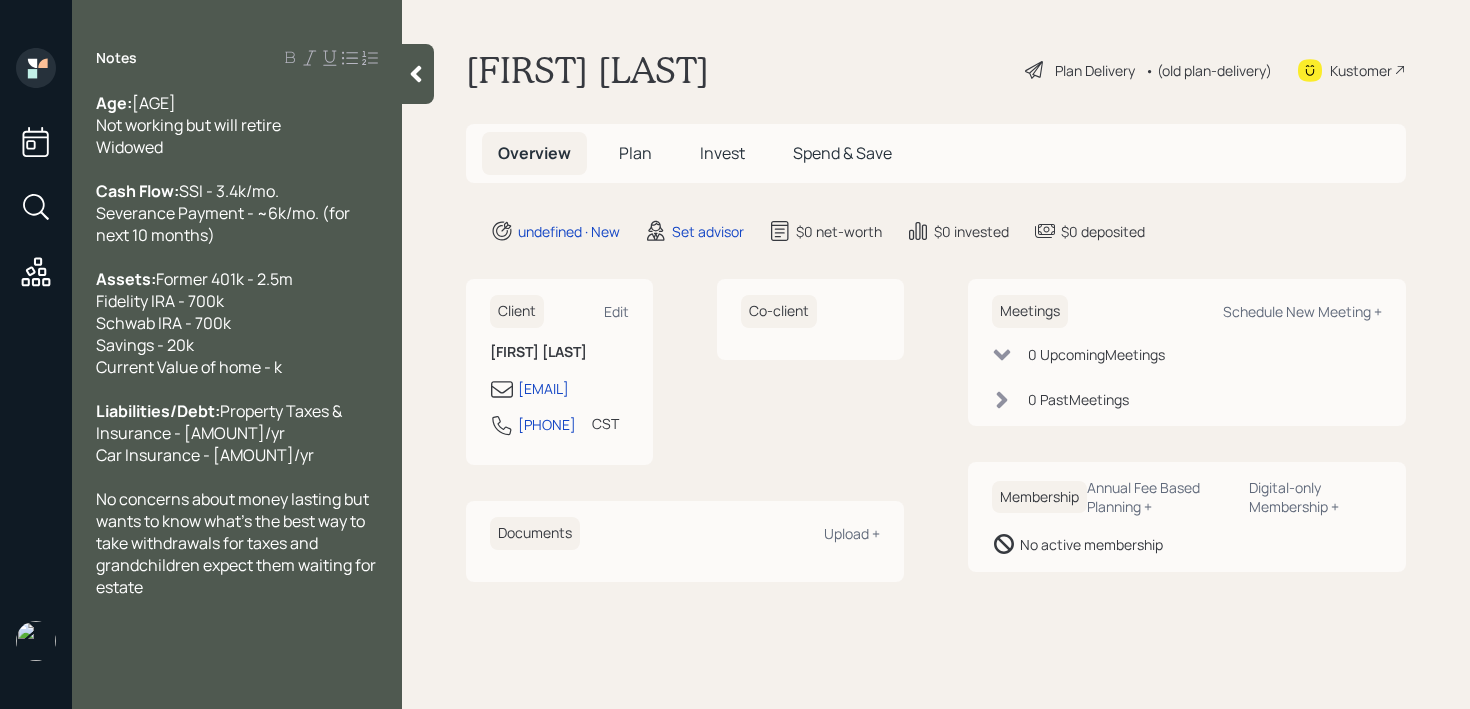 click on "No concerns about money lasting but wants to know what's the best way to take withdrawals for taxes and grandchildren expect them waiting for estate" at bounding box center (237, 125) 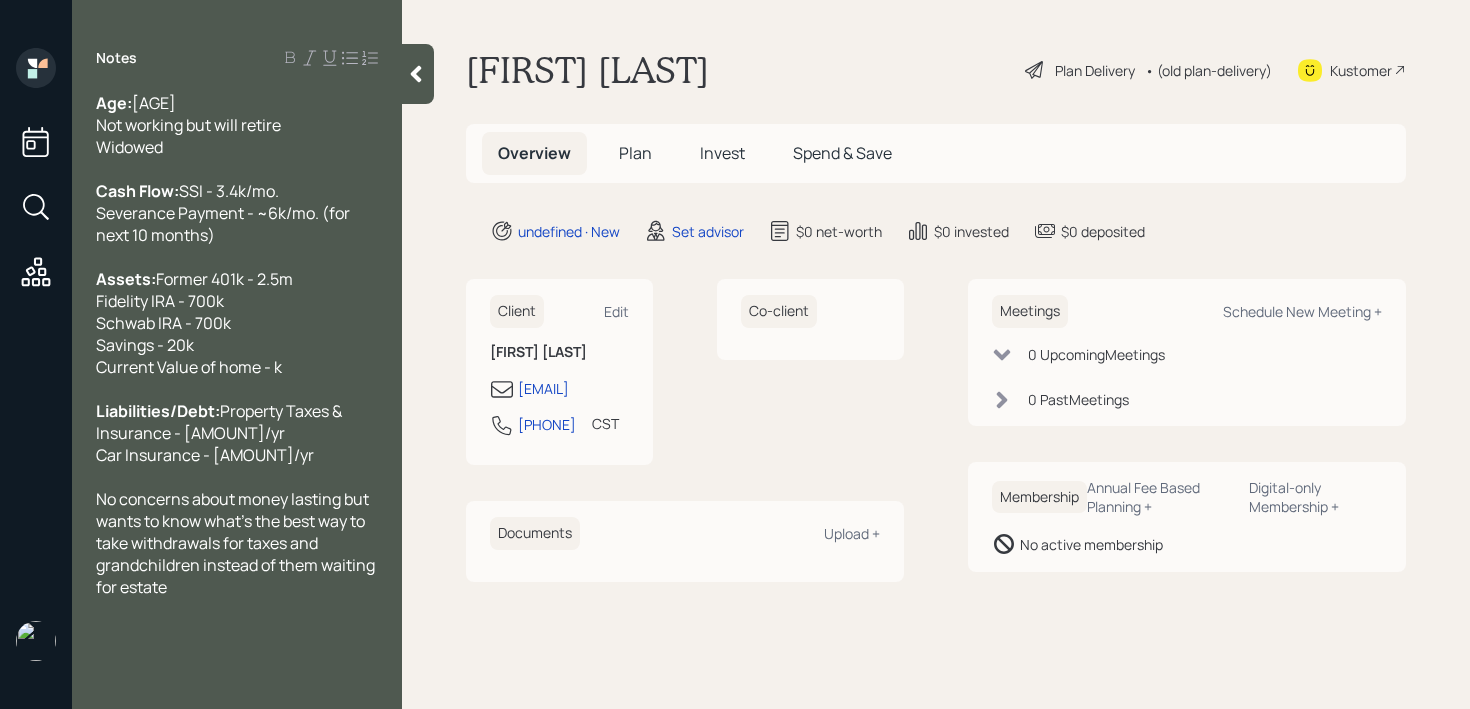 click on "Notes Age:  [AGE]
Not working but will retire
Widowed Cash Flow:
SSI - [AMOUNT]/mo.
Severance Payment - ~[AMOUNT]/mo. (for next 10 months) Assets:
Former 401k - [AMOUNT]
Fidelity IRA - [AMOUNT]
Schwab IRA - [AMOUNT]
Savings - [AMOUNT]
Current Value of home - k Liabilities/Debt:
Property Taxes & Insurance - [AMOUNT]/yr
Car Insurance - [AMOUNT]/yr No concerns about money lasting but wants to know what's the best way to take withdrawals for taxes and grandchildren instead of them waiting for estate" at bounding box center (237, 366) 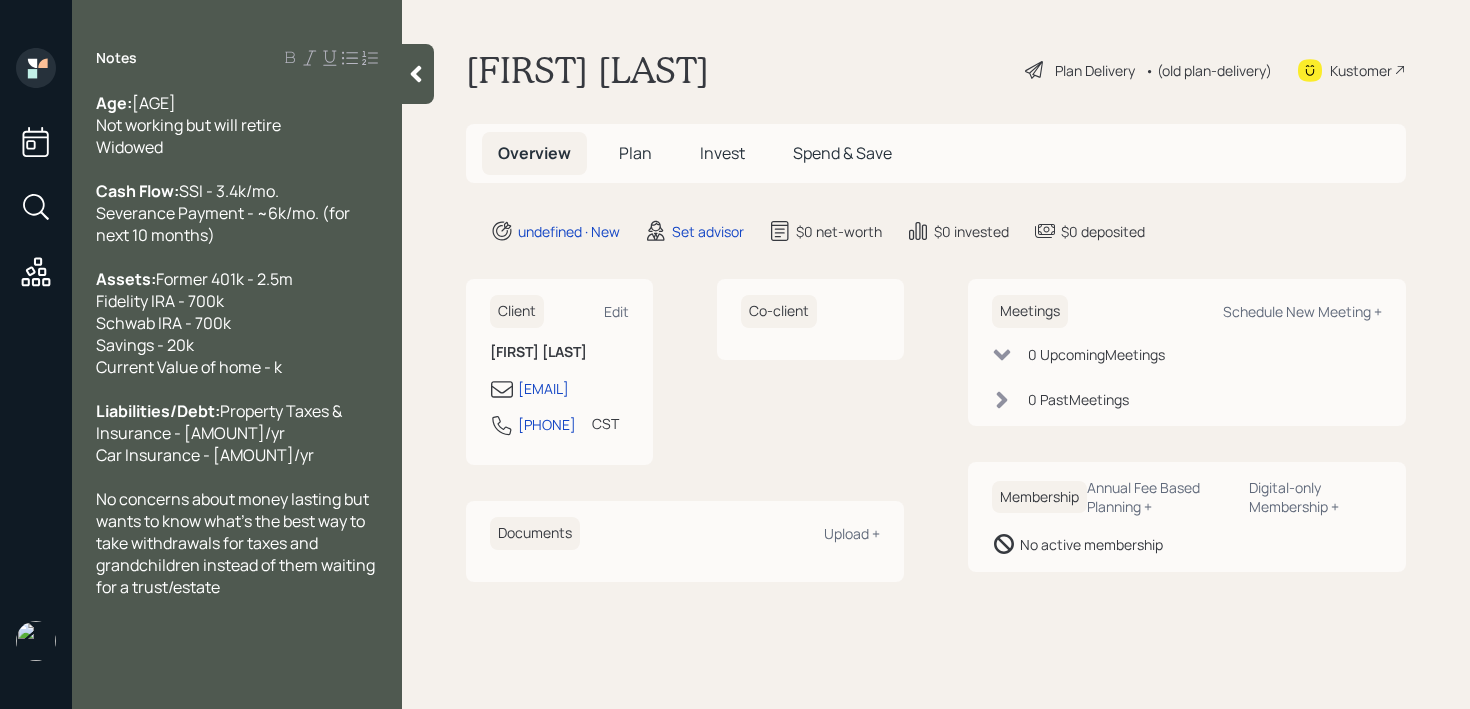 click at bounding box center (418, 74) 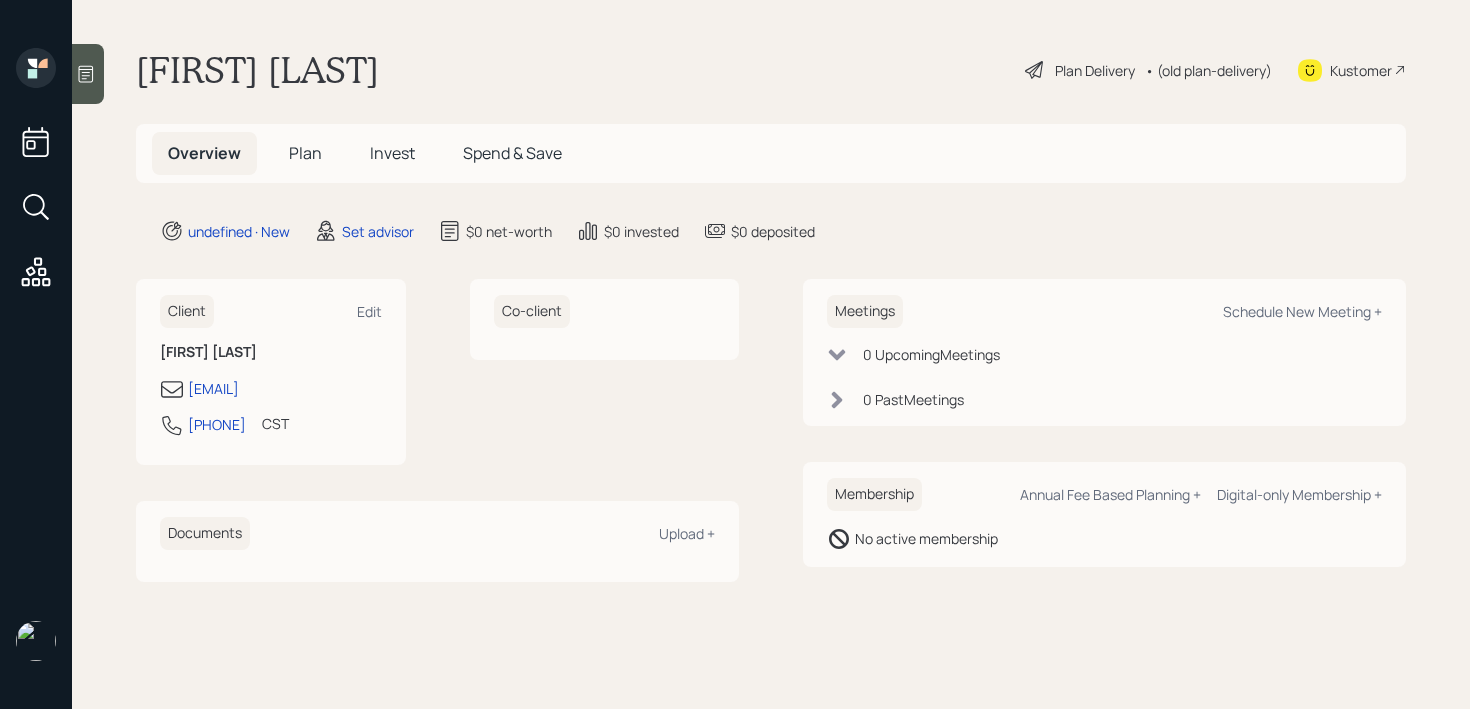 click on "Mary Keisler Plan Delivery • (old plan-delivery) Kustomer" at bounding box center [771, 70] 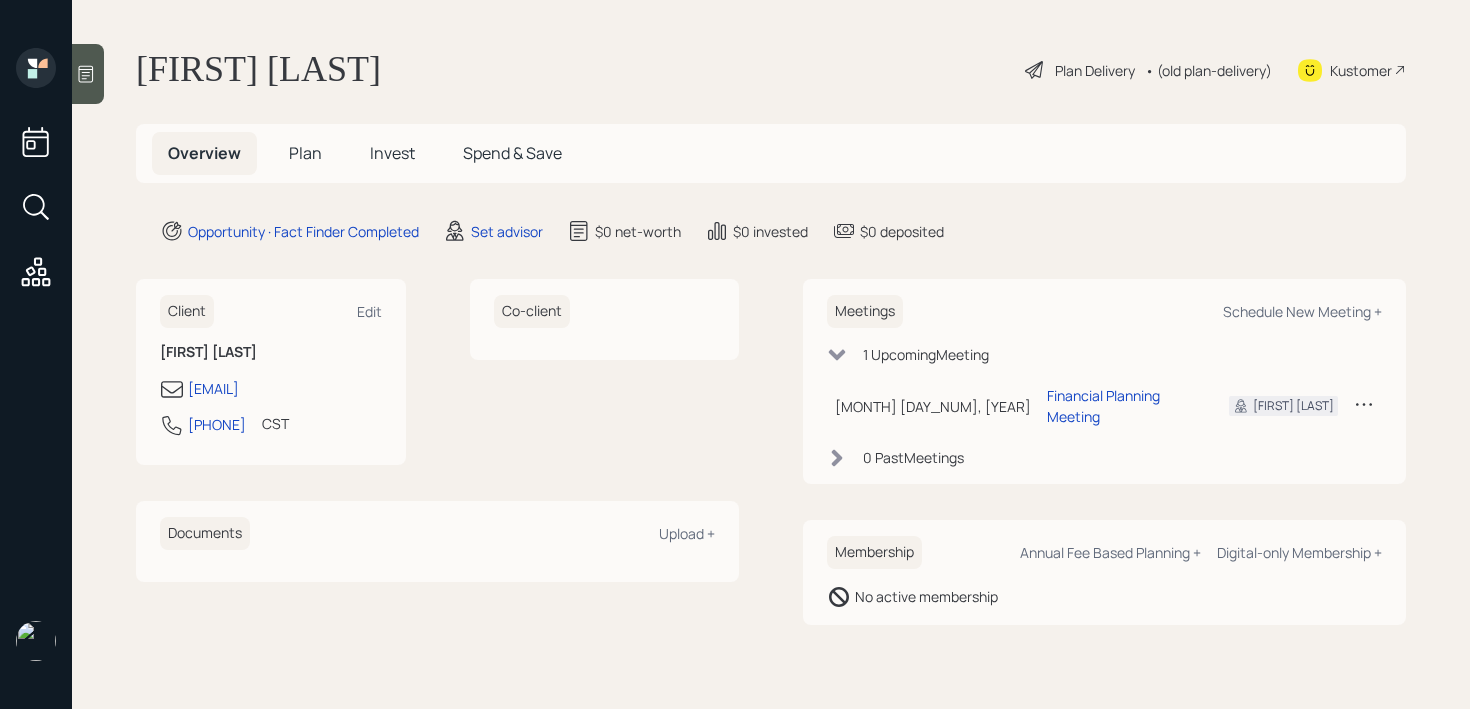 scroll, scrollTop: 0, scrollLeft: 0, axis: both 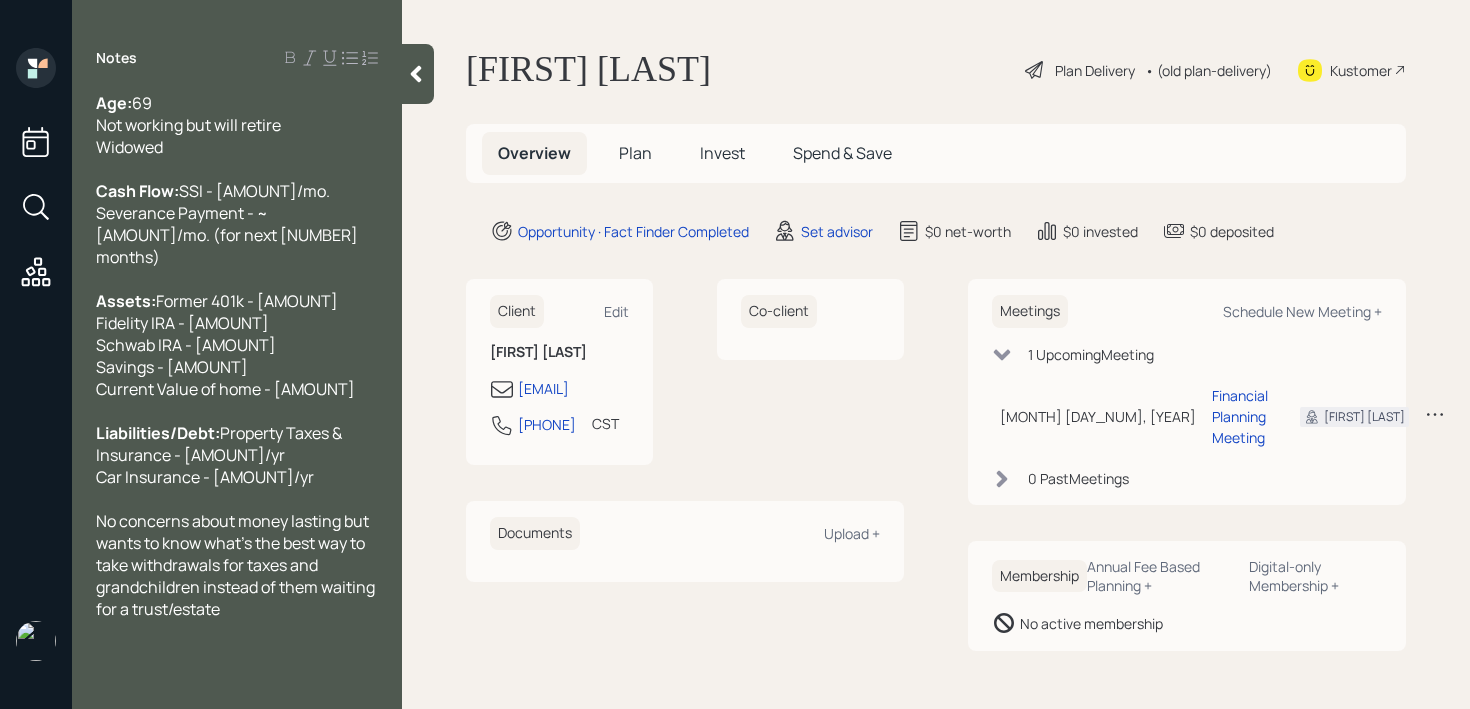 click on "Age: [AGE]
Not working but will retire
Widowed" at bounding box center [237, 125] 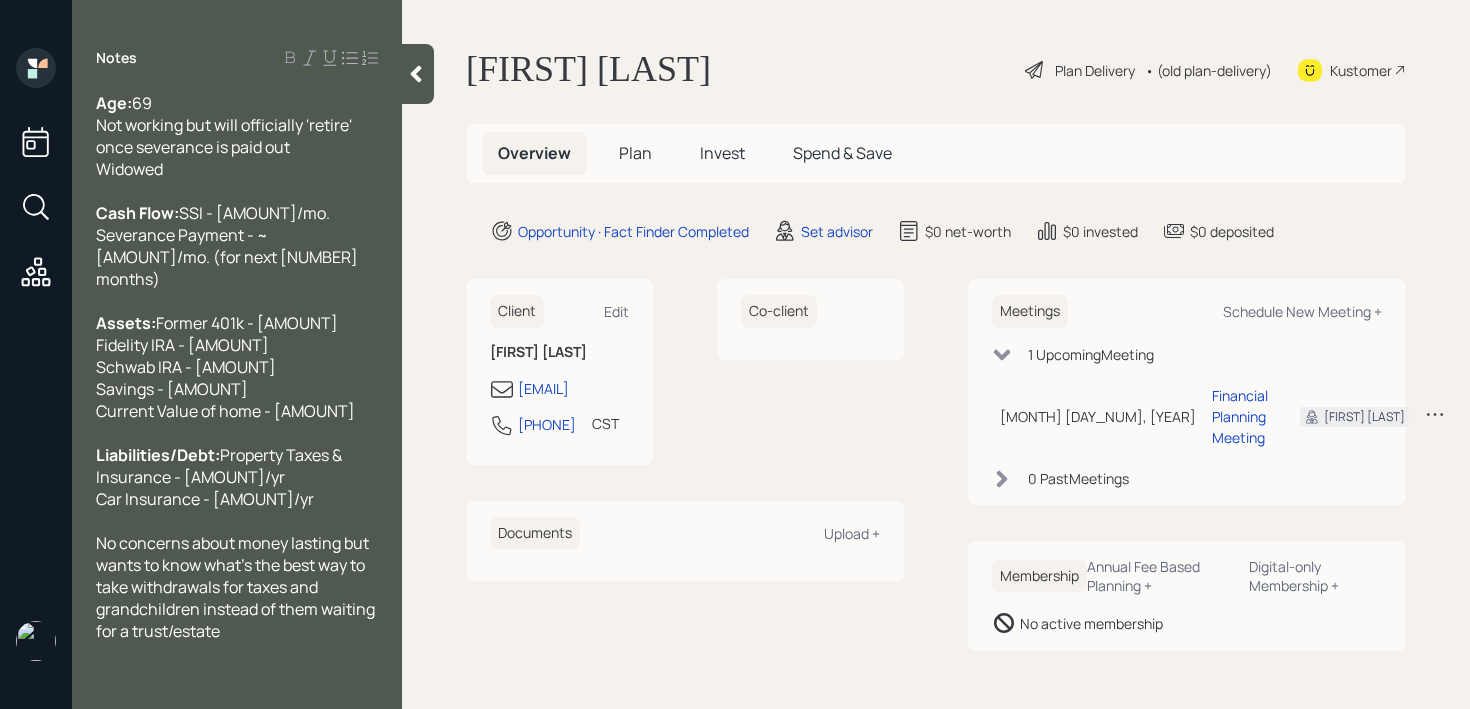 click on "[FIRST] [LAST] Plan Delivery • (old plan-delivery) Kustomer Overview Plan Invest Spend & Save Opportunity ·
Fact Finder Completed Set advisor $[AMOUNT] net-worth $[AMOUNT] invested $[AMOUNT] deposited Client Edit [FIRST] [LAST] [EMAIL] [PHONE] [TIMEZONE] Currently [TIME] Co-client Documents Upload + Meetings Schedule New Meeting + 1   Upcoming  Meeting [MONTH] [DAY_NUM], [YEAR] [DAY], [MONTH] [DAY_NUM], [YEAR] [TIME] [TIMEZONE] Financial Planning Meeting [FIRST] [LAST] 0   Past  Meeting s Membership Annual Fee Based Planning + Digital-only Membership + No active membership" at bounding box center [936, 354] 